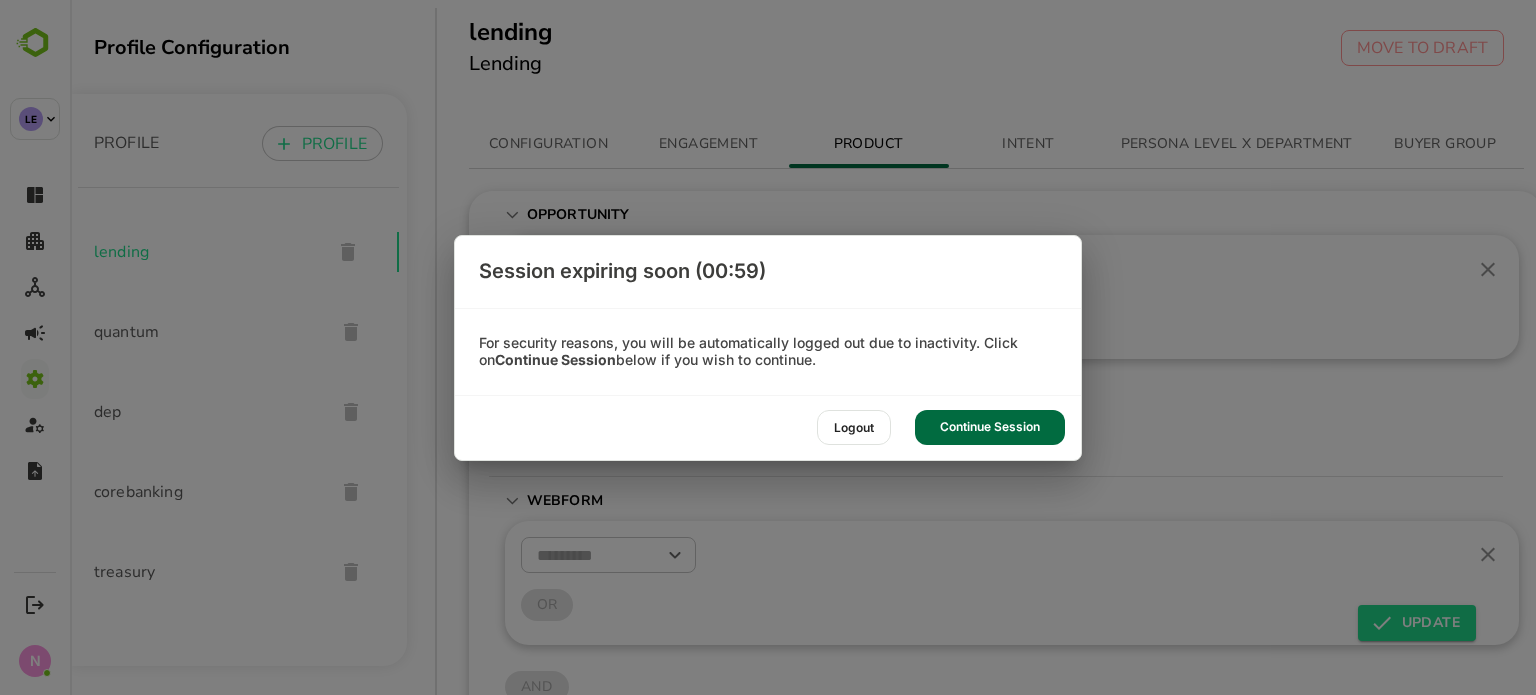 scroll, scrollTop: 0, scrollLeft: 0, axis: both 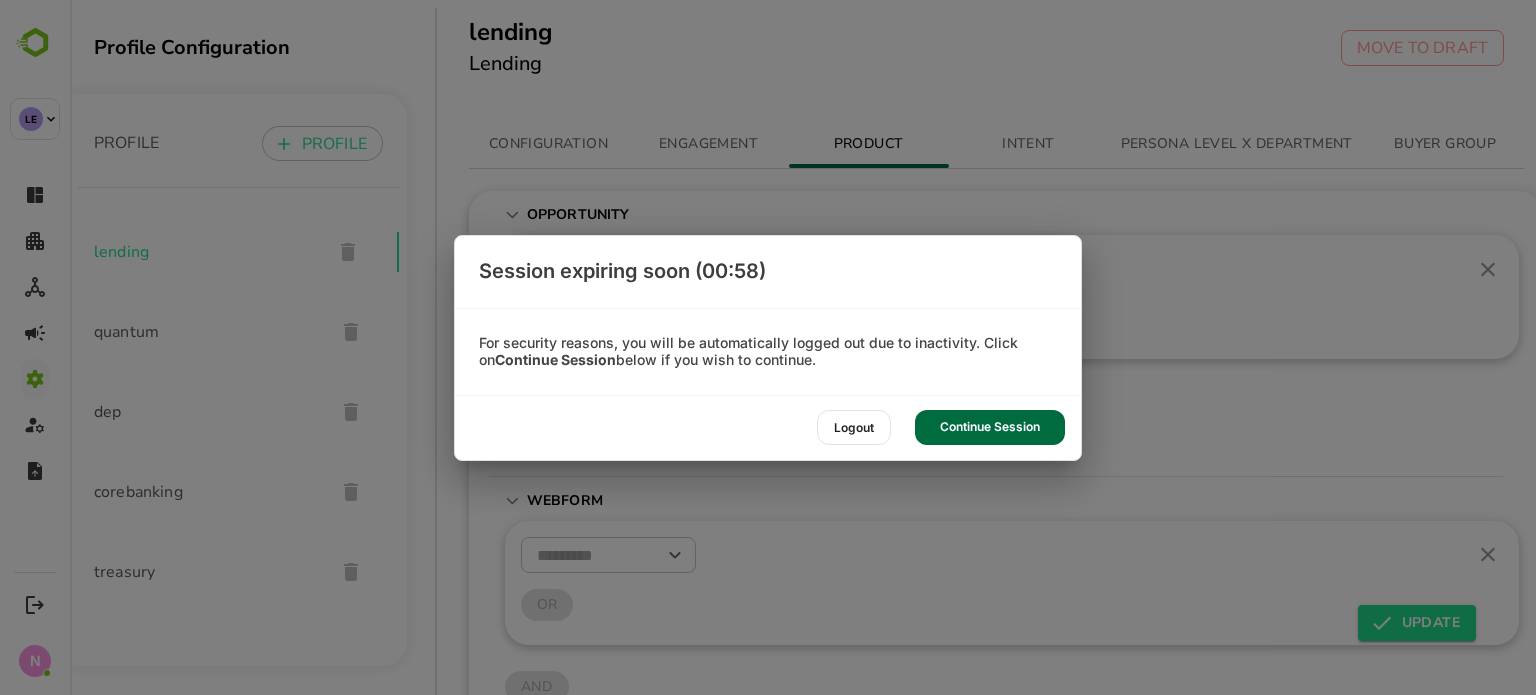 click on "Continue Session" at bounding box center (990, 427) 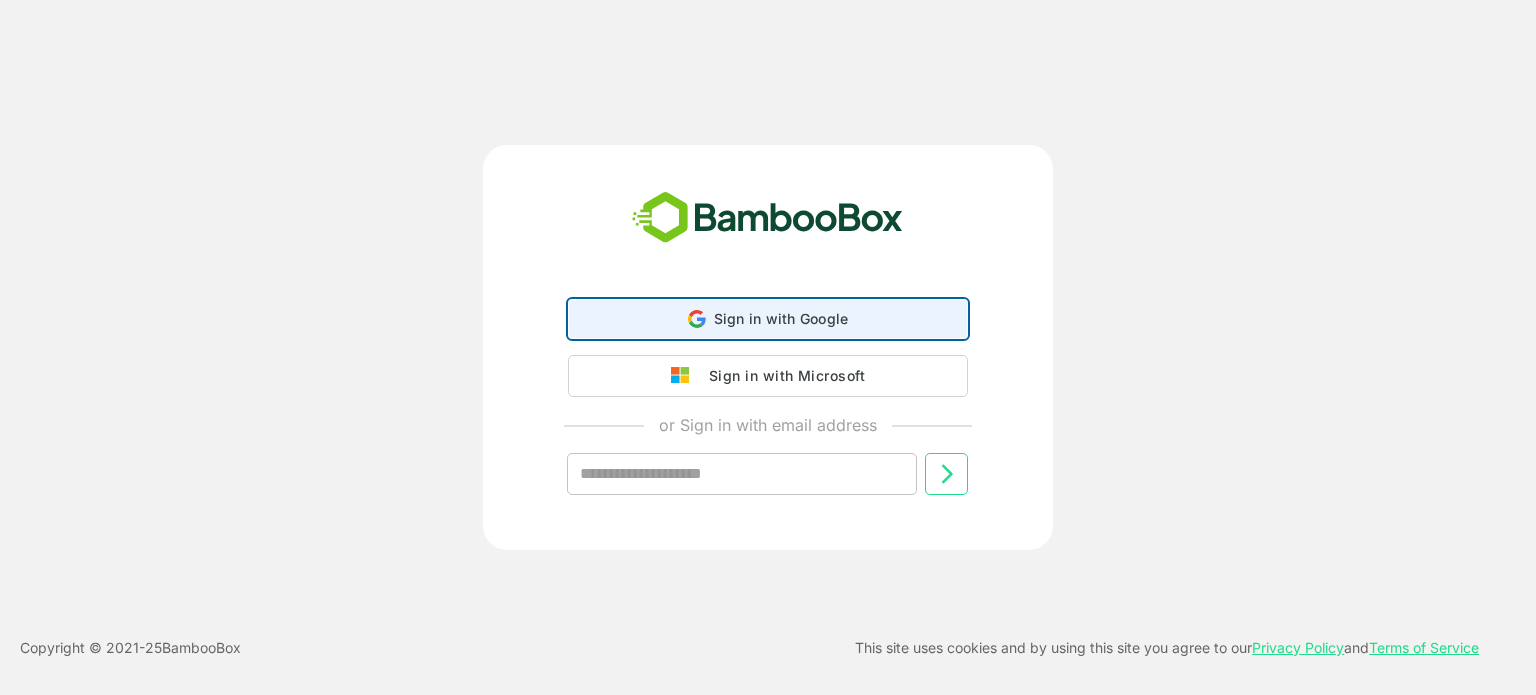 click on "Sign in with Google Sign in with Google. Opens in new tab" at bounding box center (768, 319) 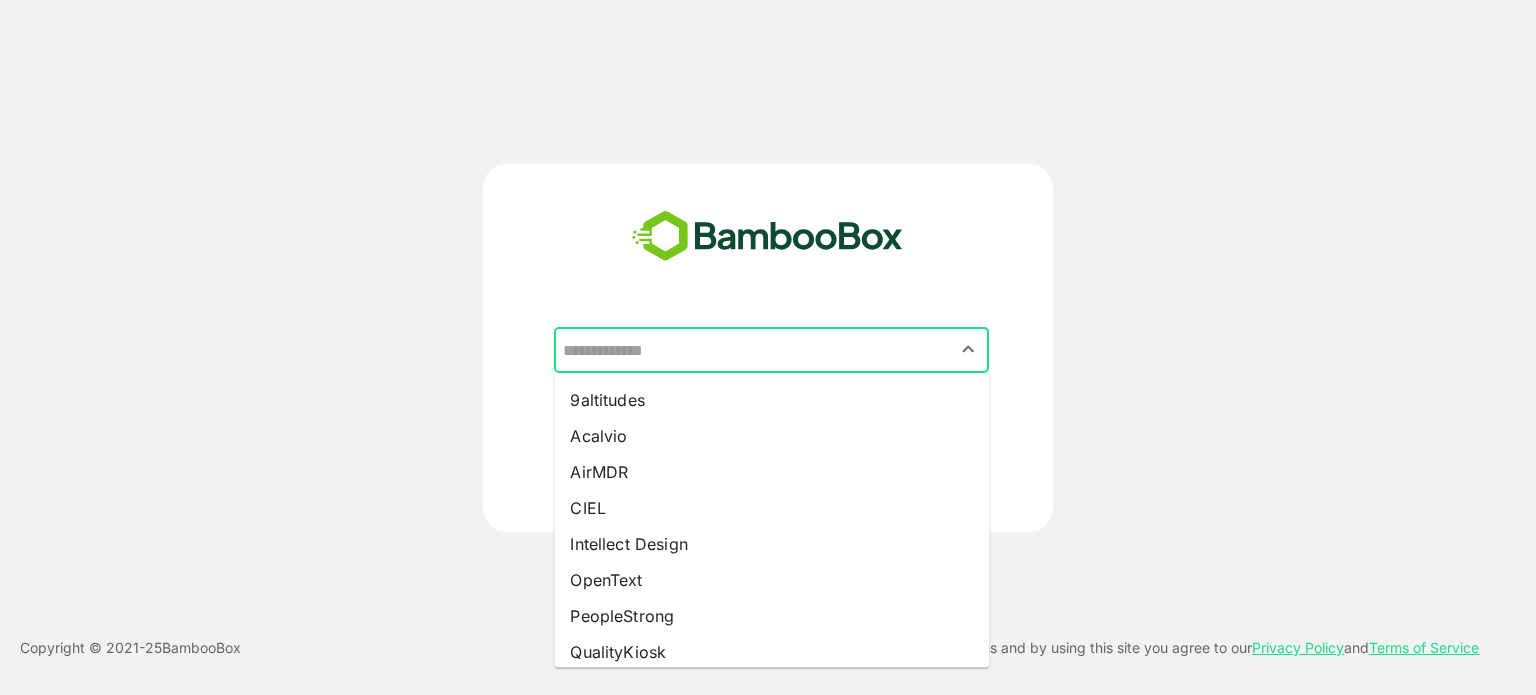 click at bounding box center (771, 350) 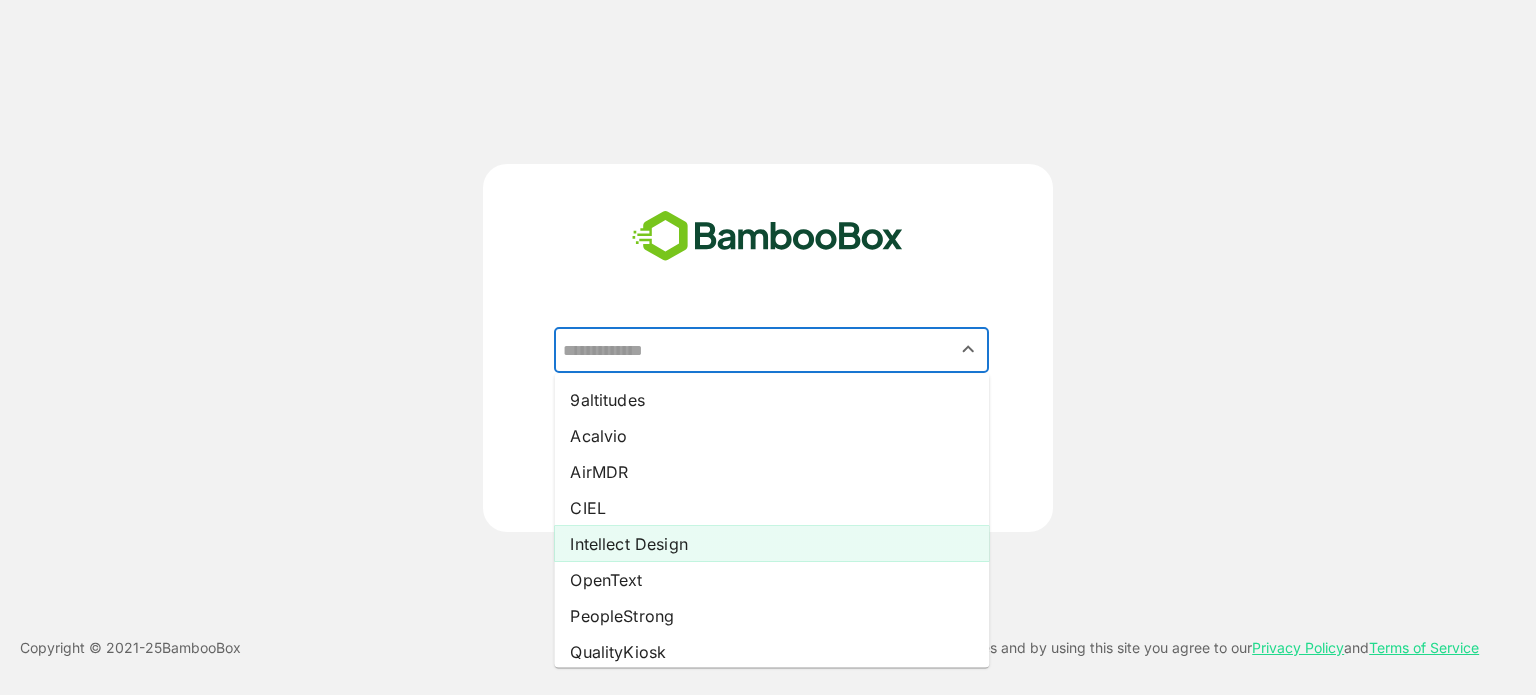 click on "Intellect Design" at bounding box center [771, 544] 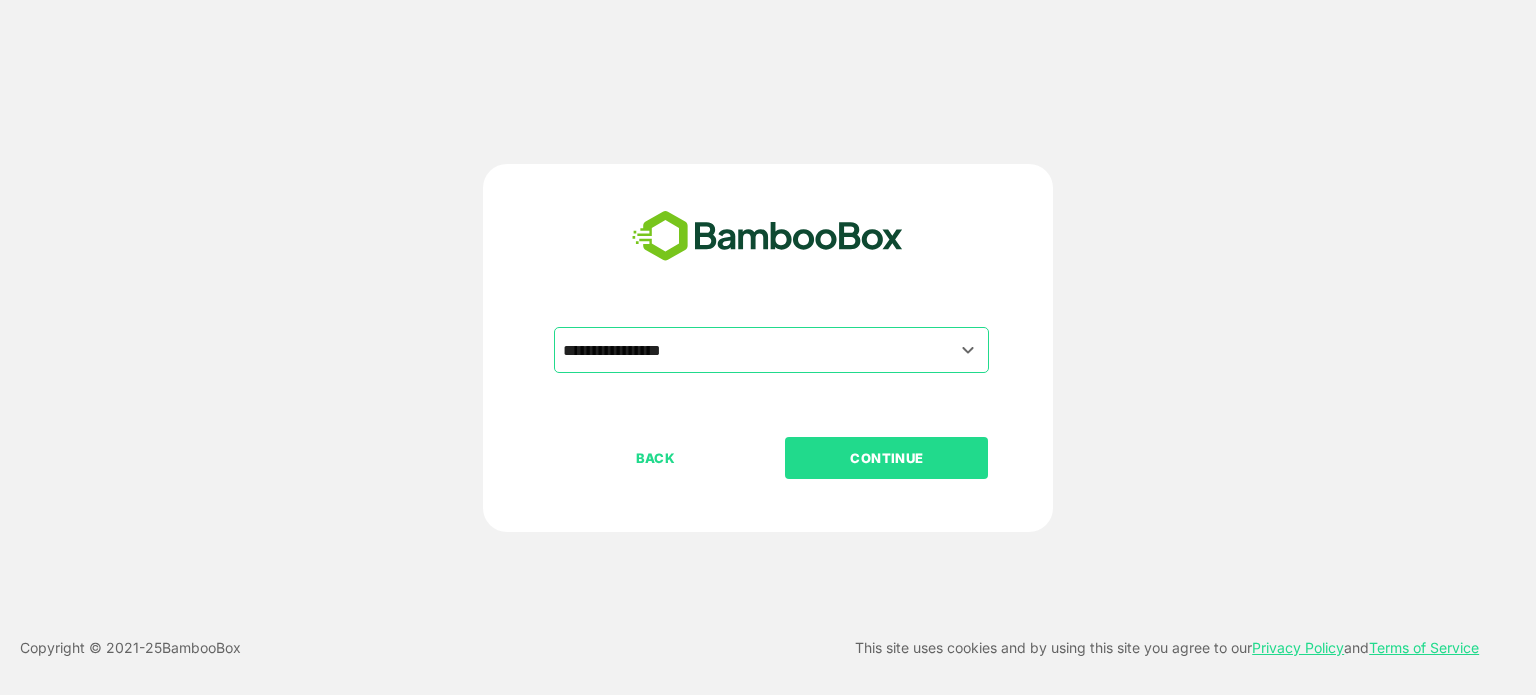 click on "CONTINUE" at bounding box center [886, 458] 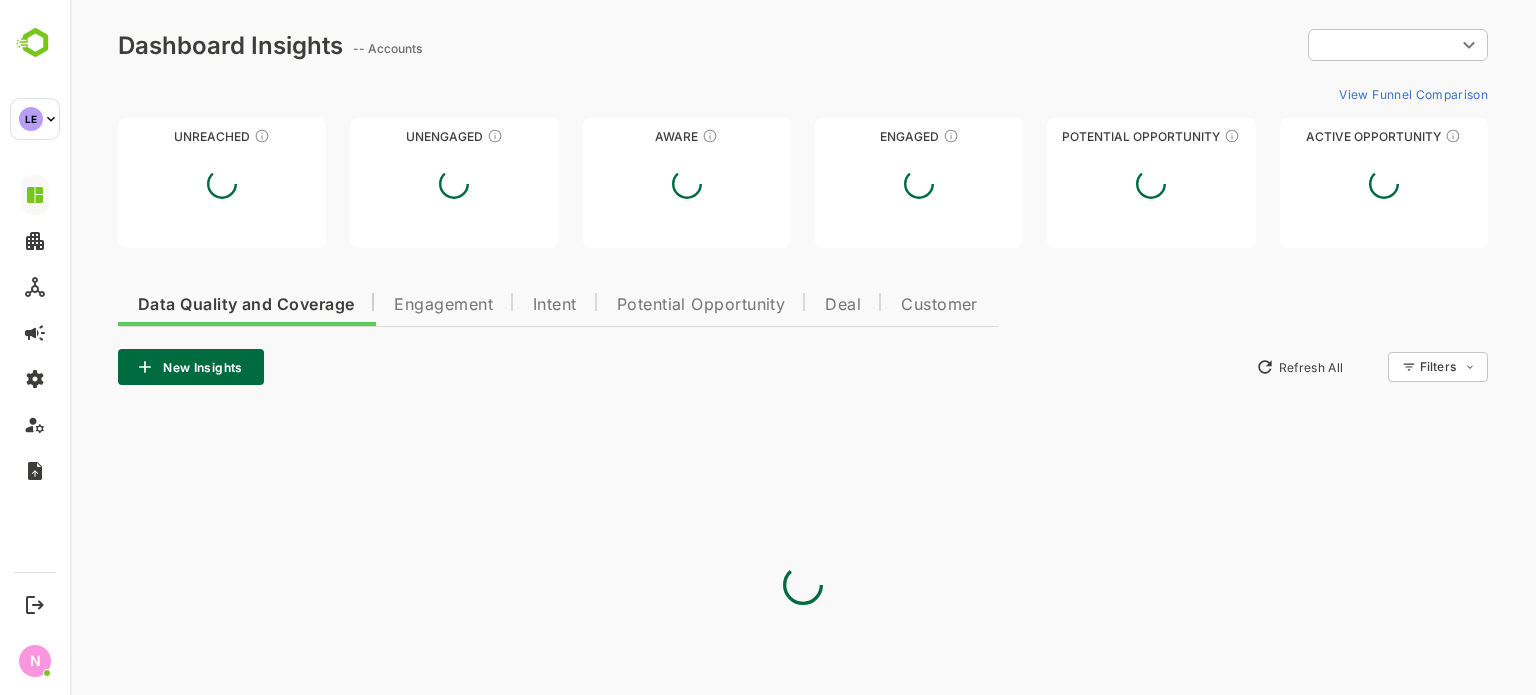 scroll, scrollTop: 0, scrollLeft: 0, axis: both 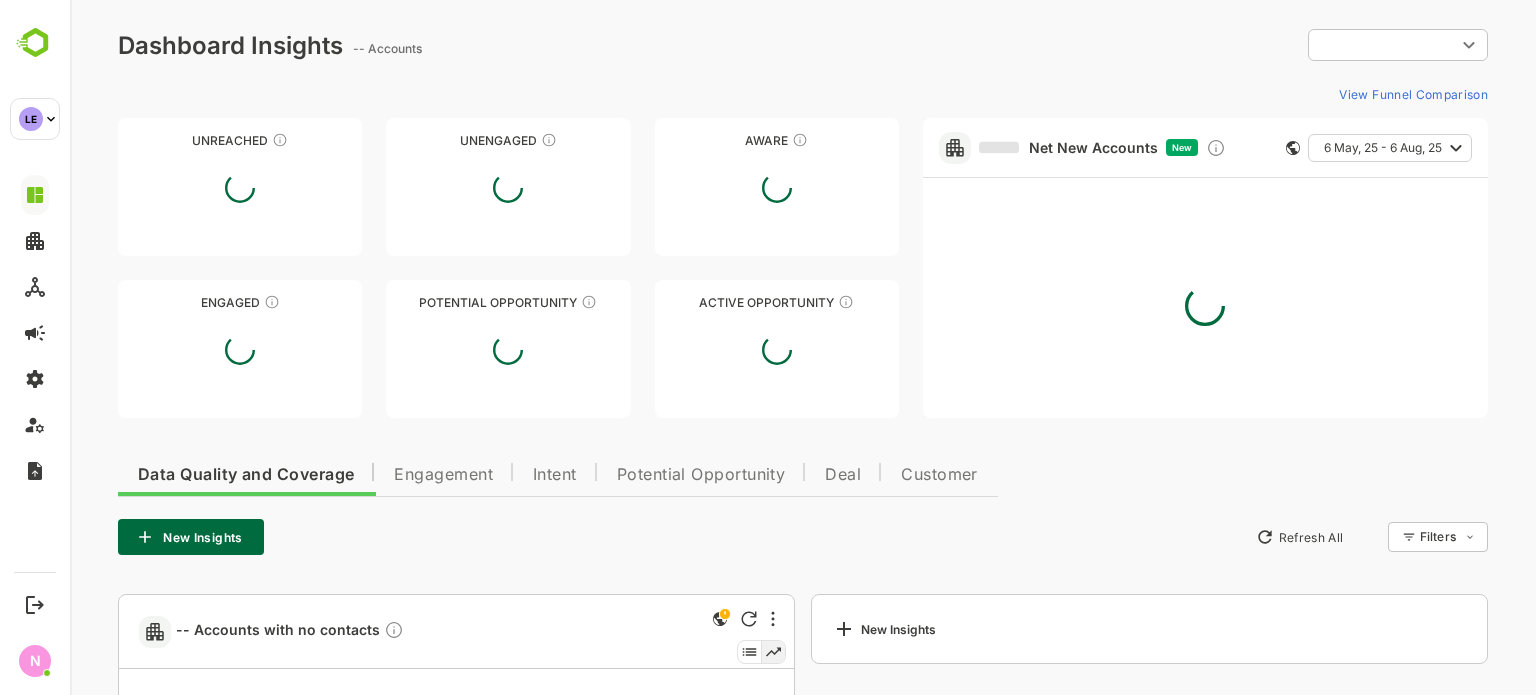 type on "**********" 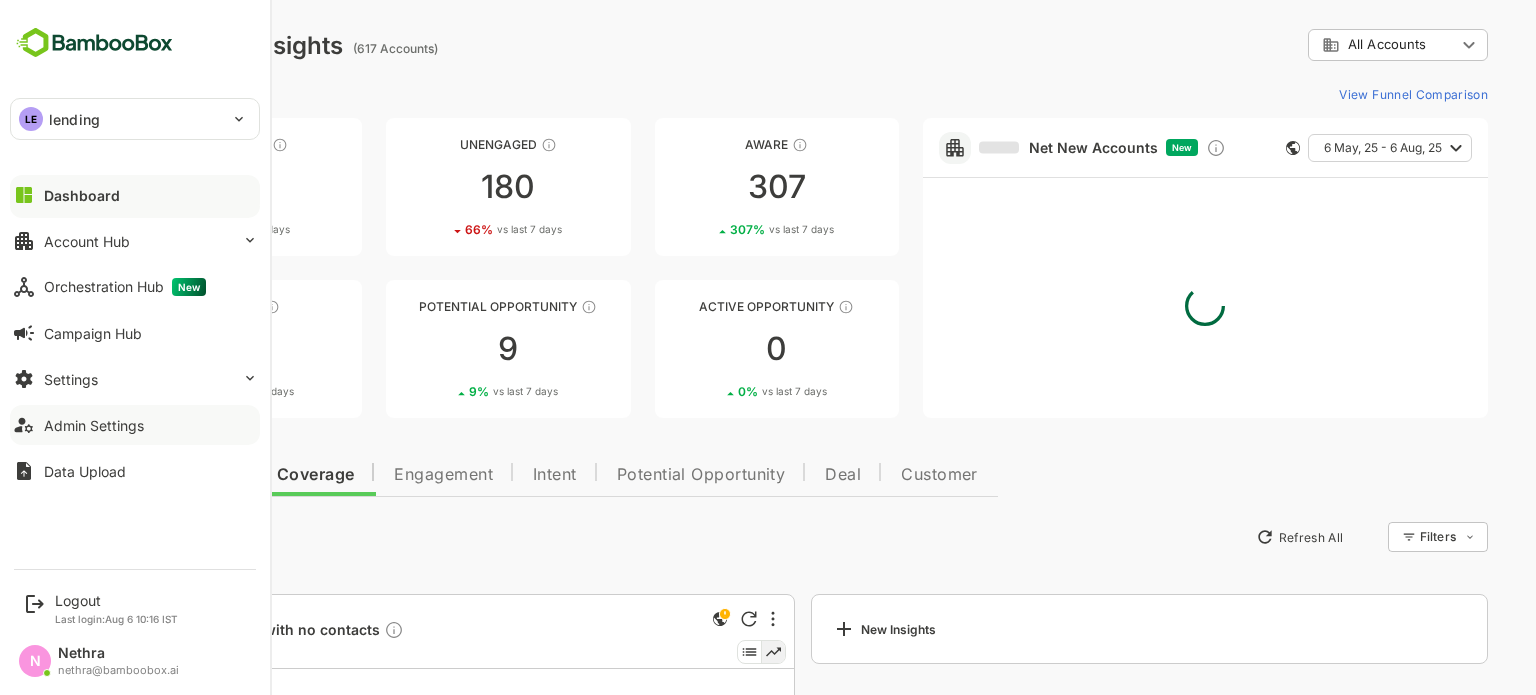 click on "Admin Settings" at bounding box center [94, 425] 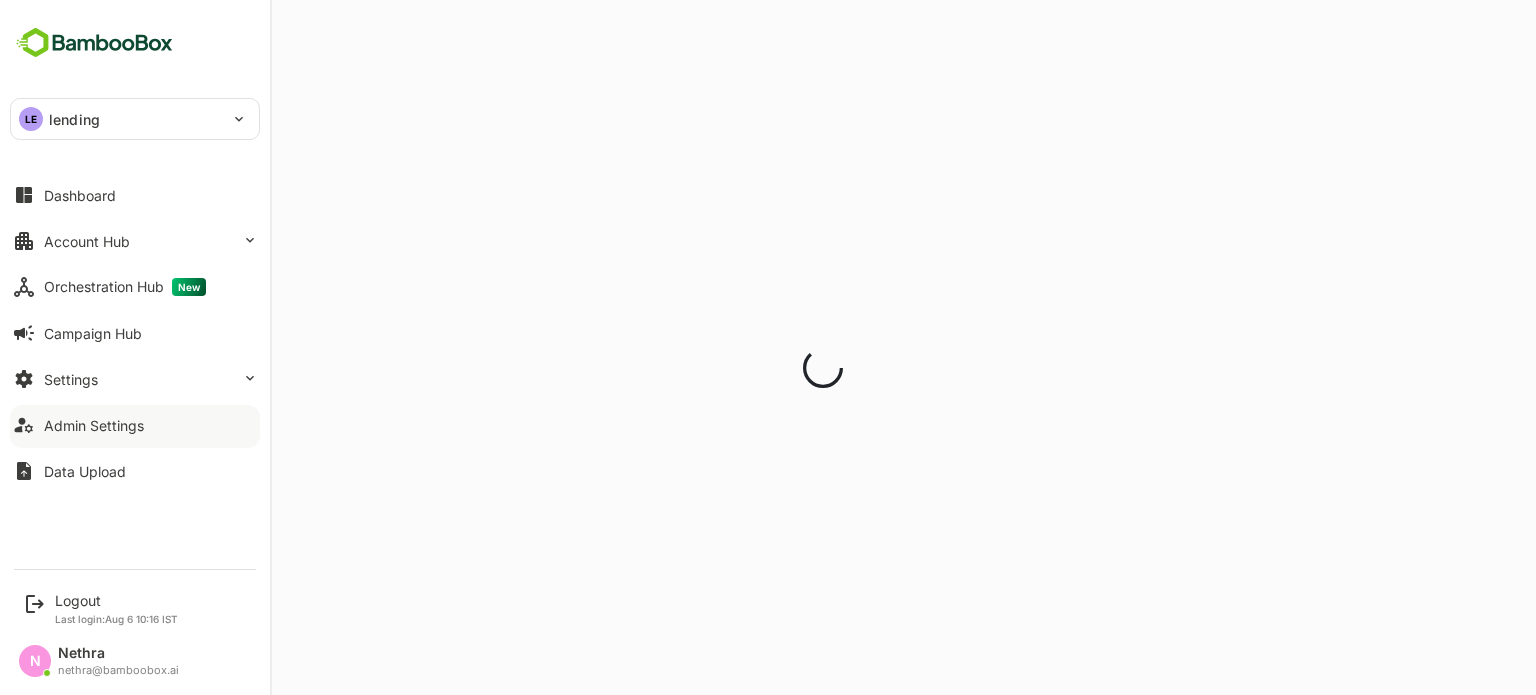 scroll, scrollTop: 0, scrollLeft: 0, axis: both 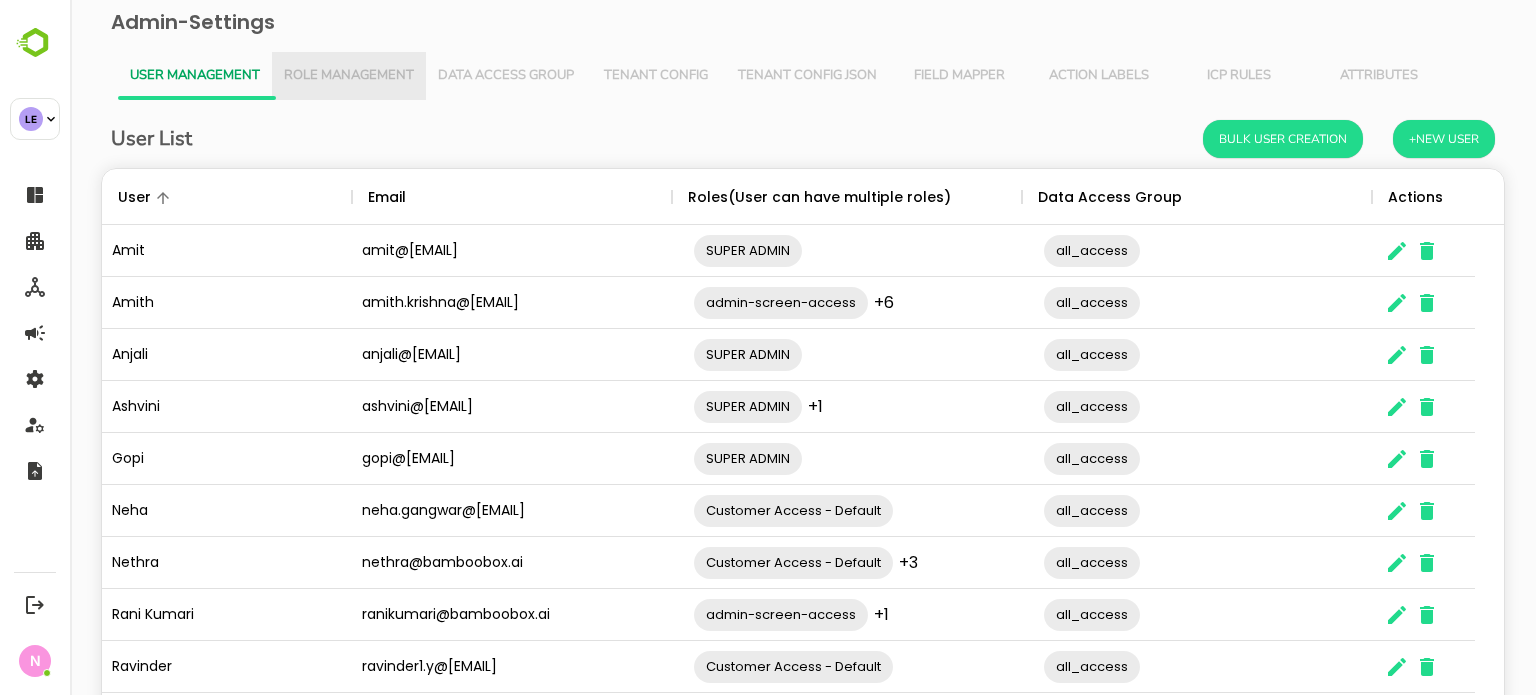 click on "Role Management" at bounding box center [349, 76] 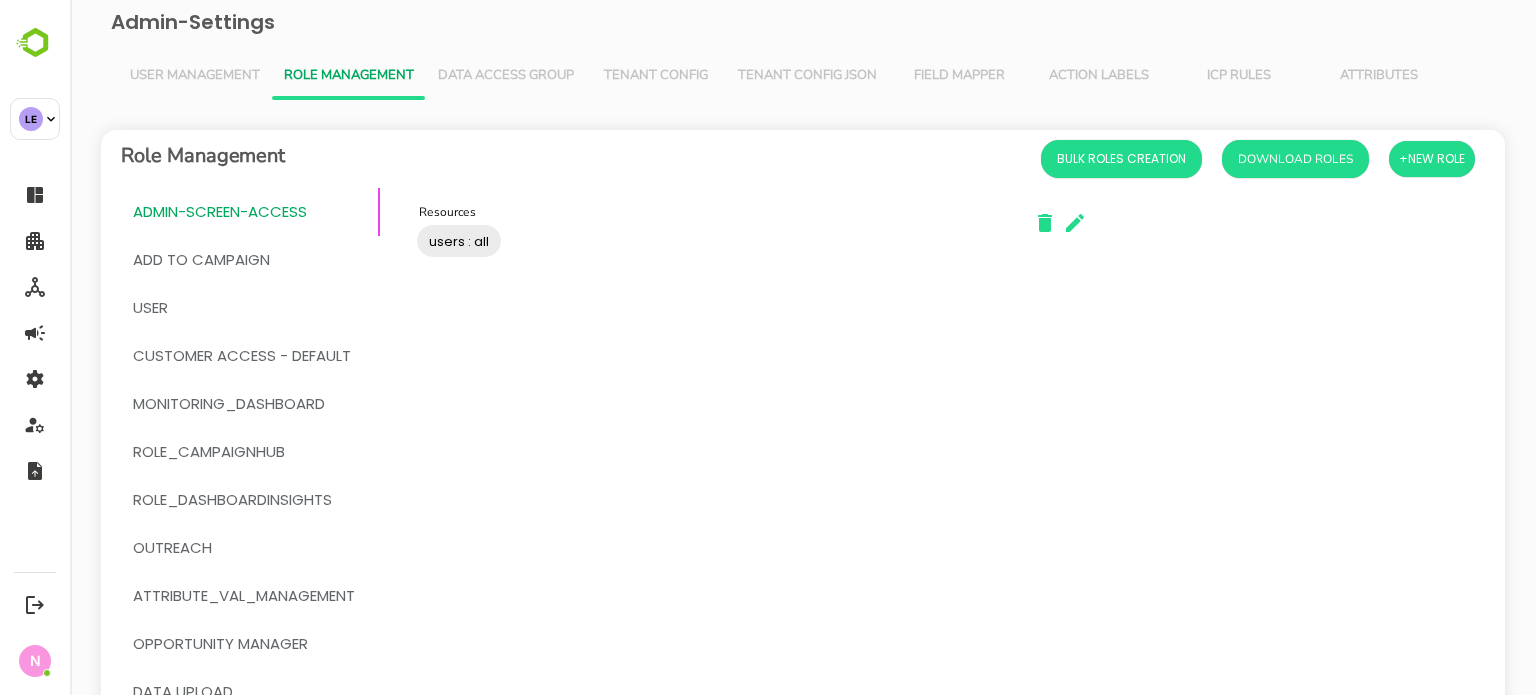 click on "User Management" at bounding box center (195, 76) 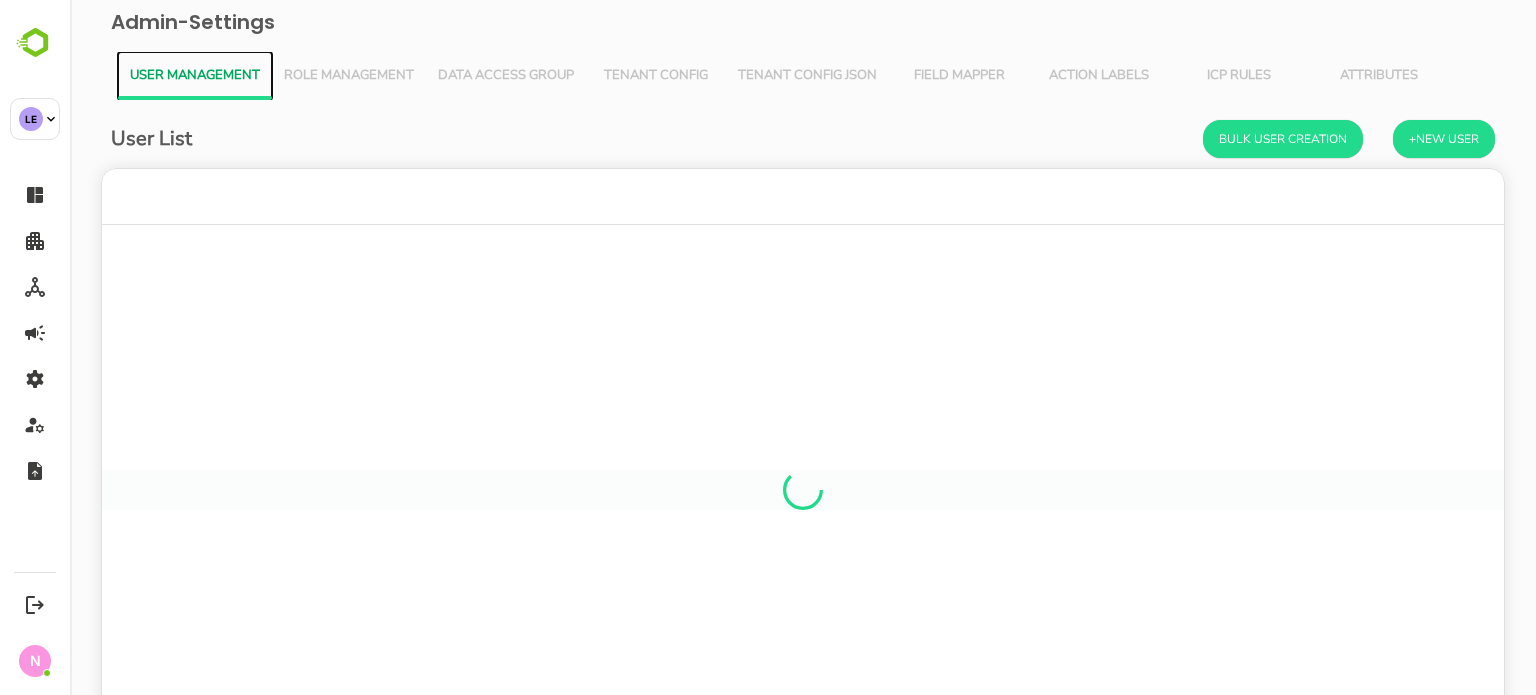 scroll, scrollTop: 16, scrollLeft: 16, axis: both 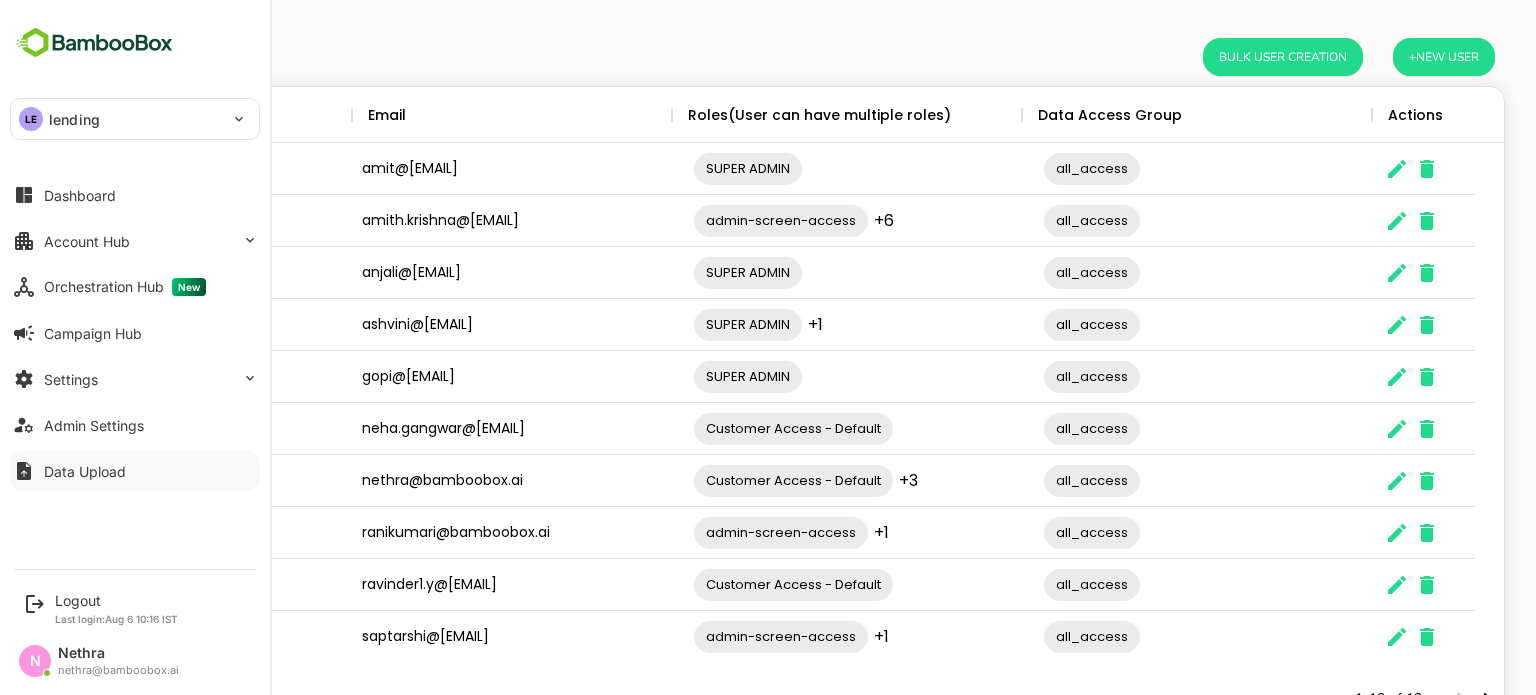 click on "Data Upload" at bounding box center (85, 471) 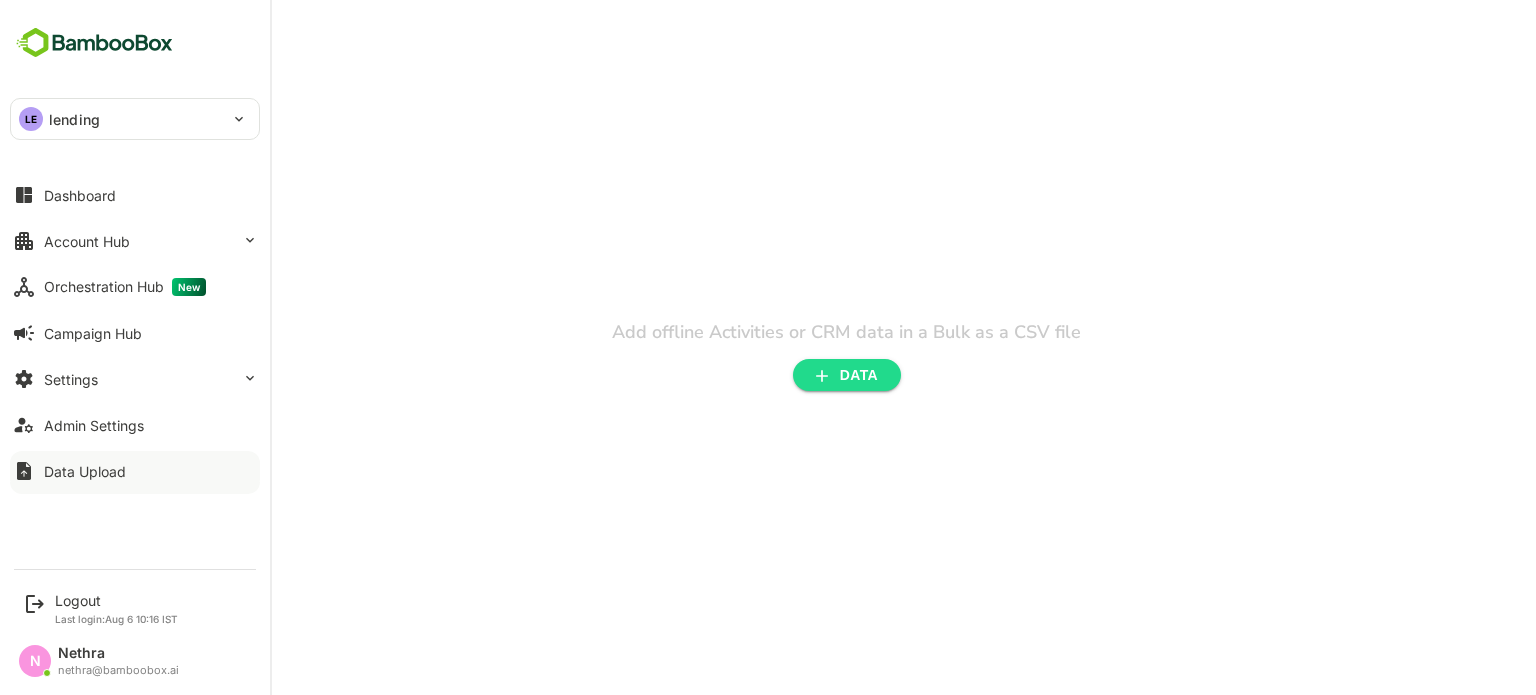 scroll, scrollTop: 0, scrollLeft: 0, axis: both 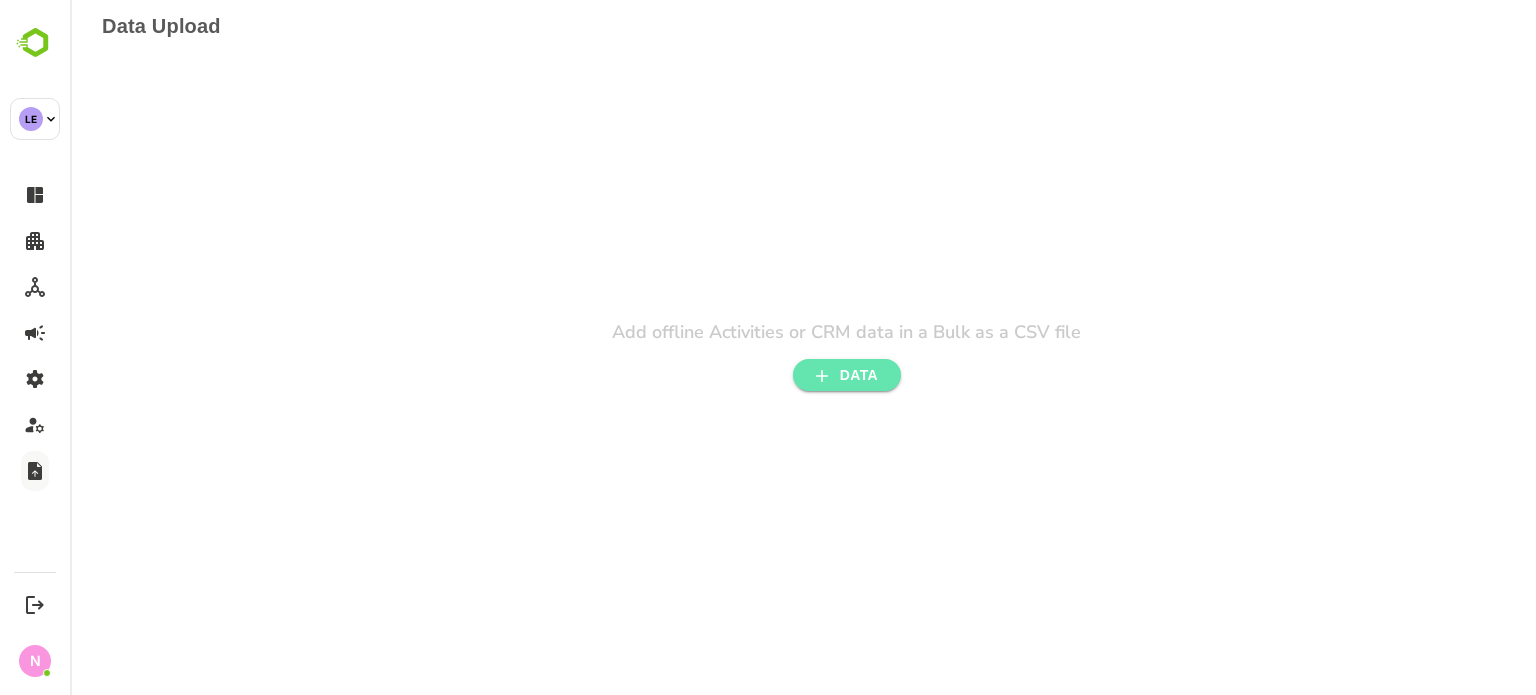 click on "DATA" at bounding box center [847, 375] 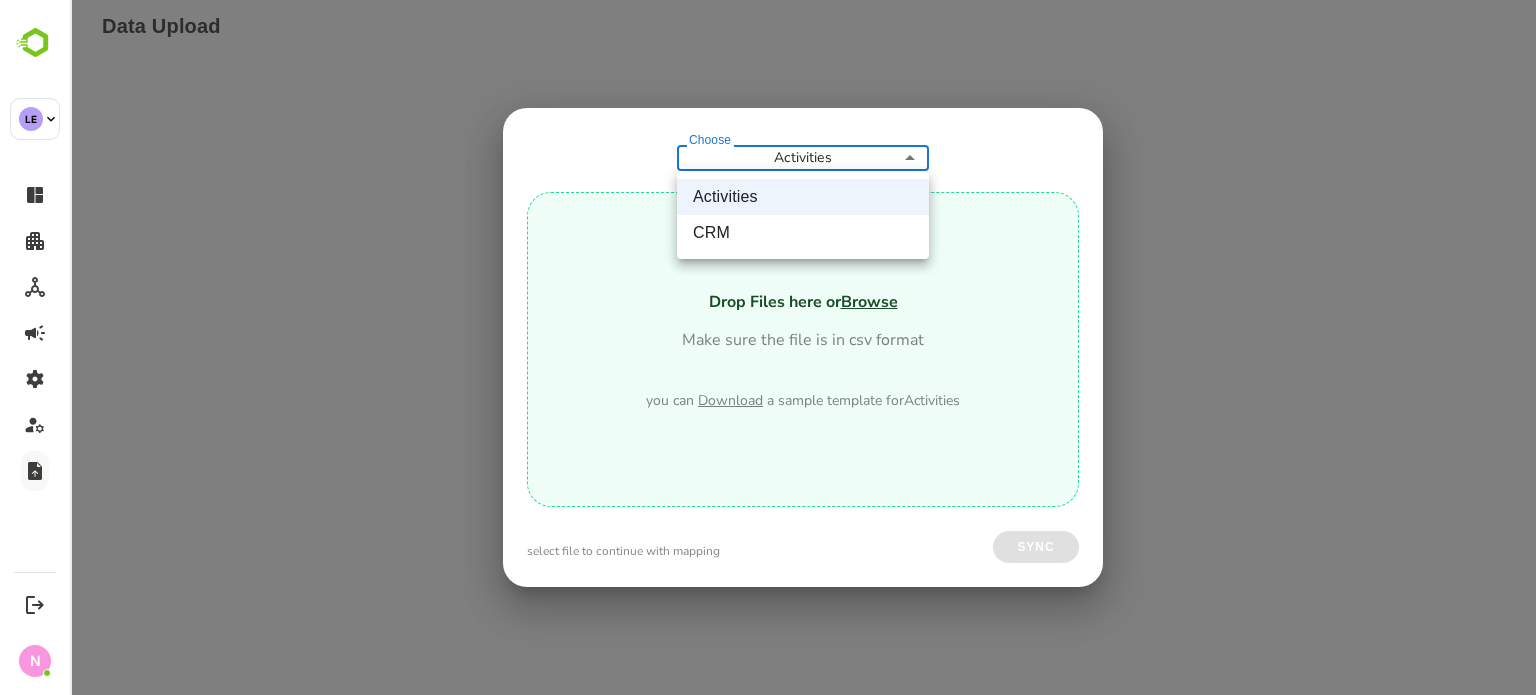 click on "**********" at bounding box center [803, 18] 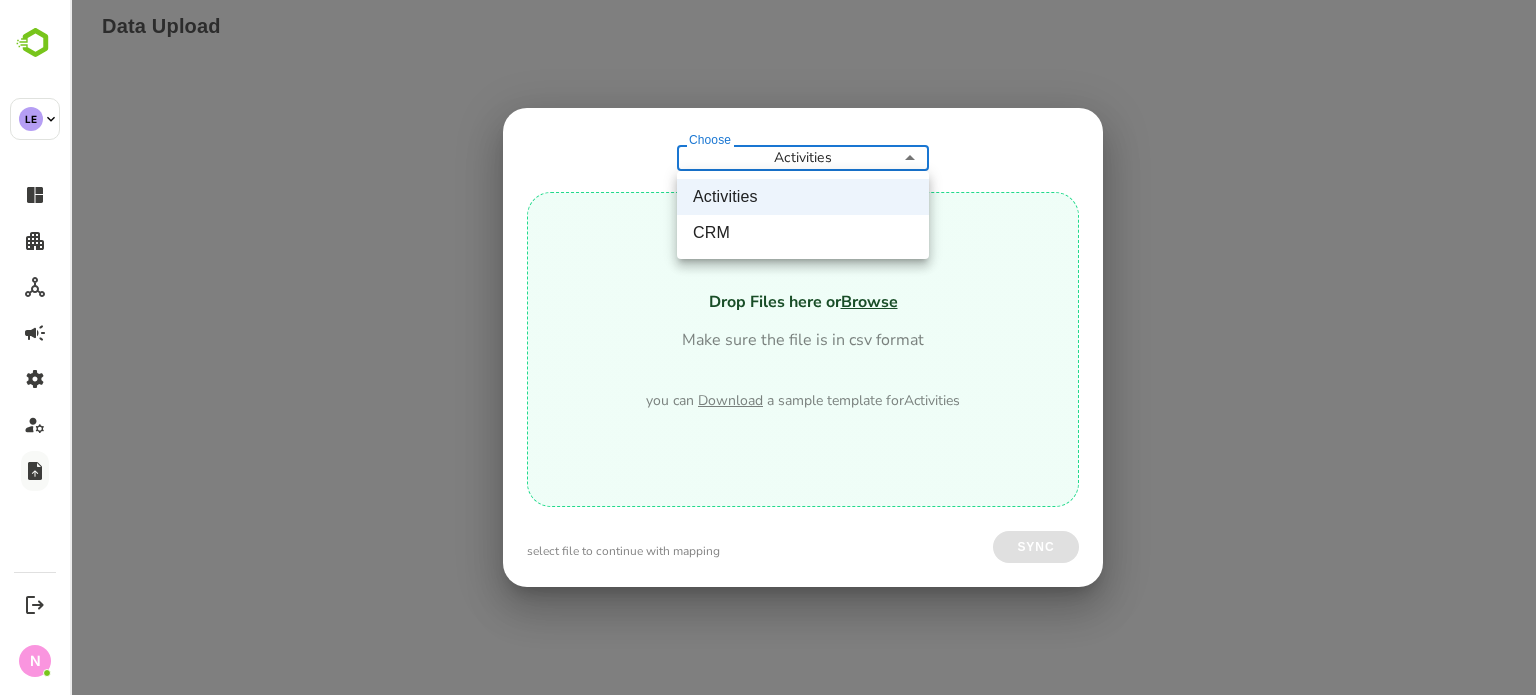 click on "Activities" at bounding box center (803, 197) 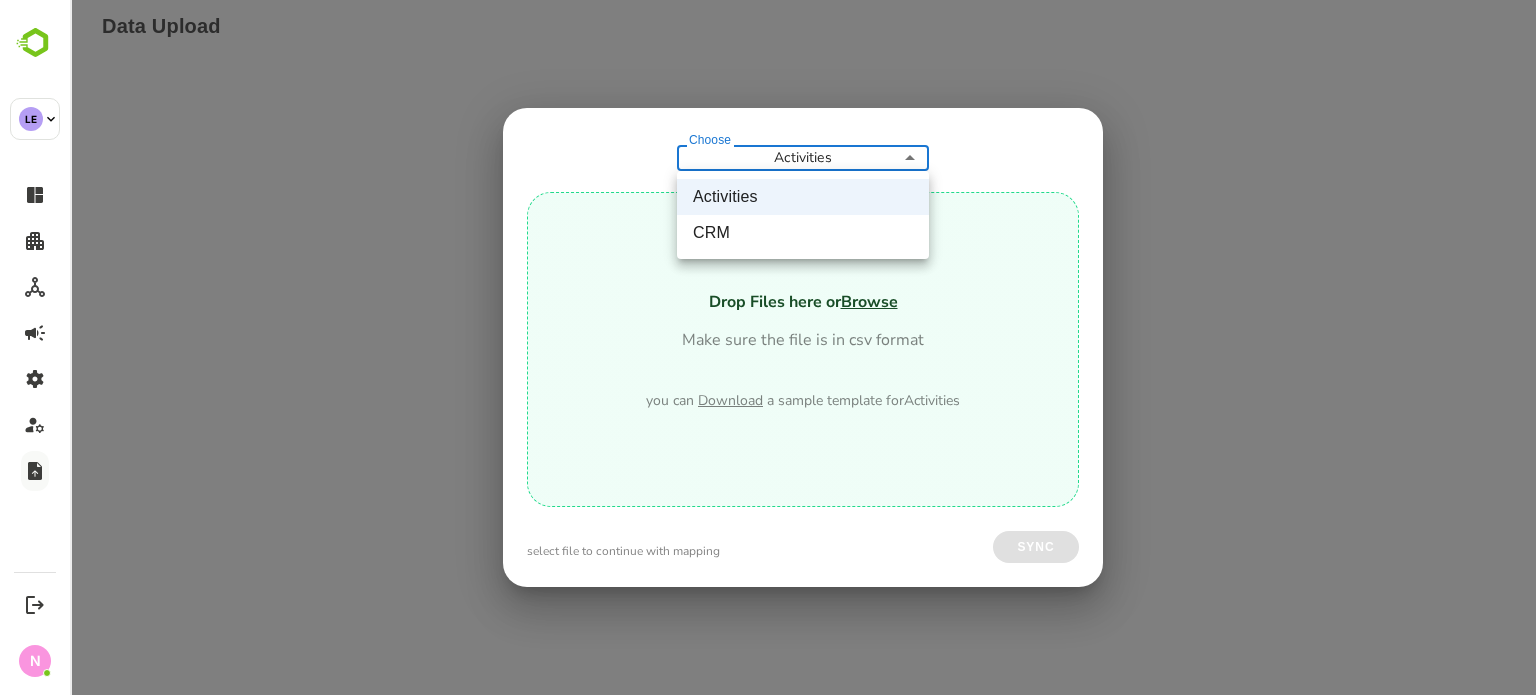 click on "**********" at bounding box center (803, 18) 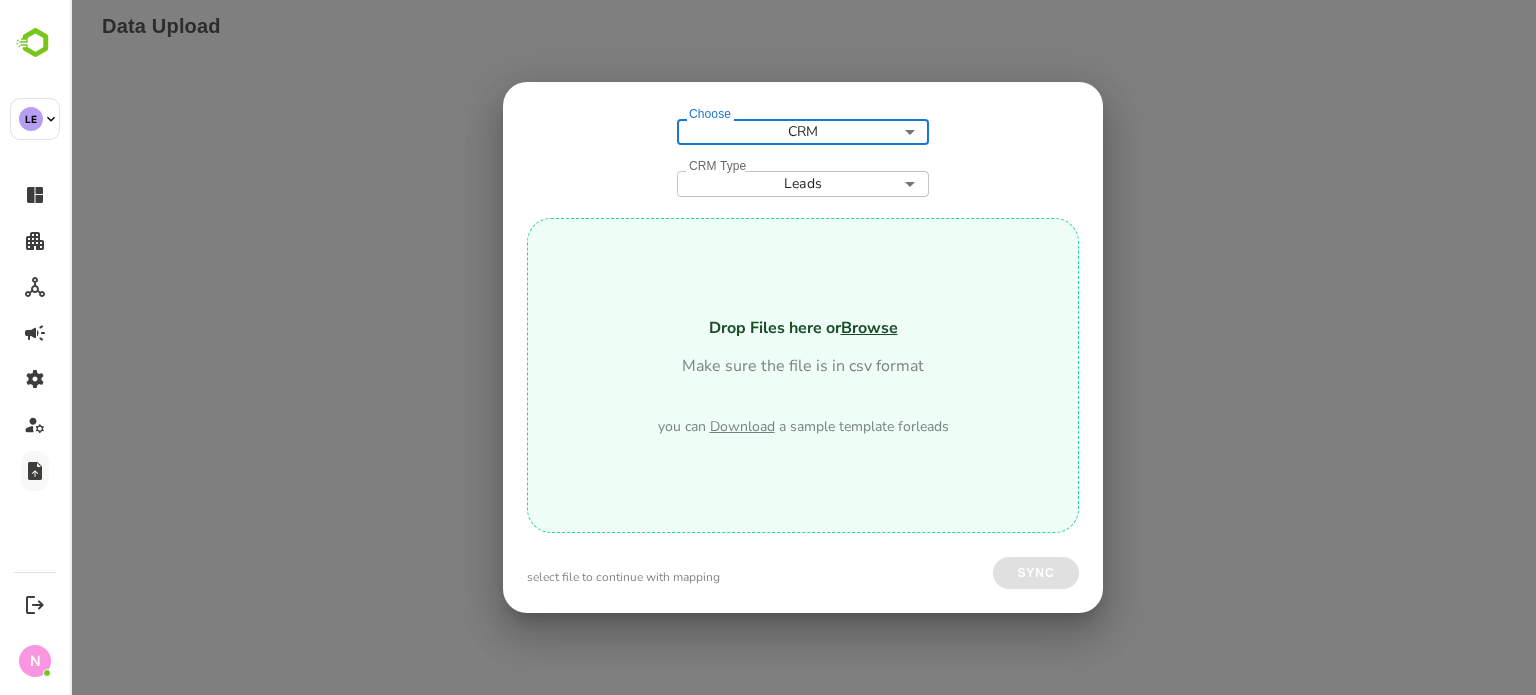 click on "Data Upload Add offline Activities or CRM data in a Bulk as a CSV file DATA Choose CRM *** Choose CRM Type Leads ***** CRM Type Drop Files here or  Browse Make sure the file is in csv format you can   Download   a sample template for  leads select file to continue with mapping Sync" at bounding box center [803, 18] 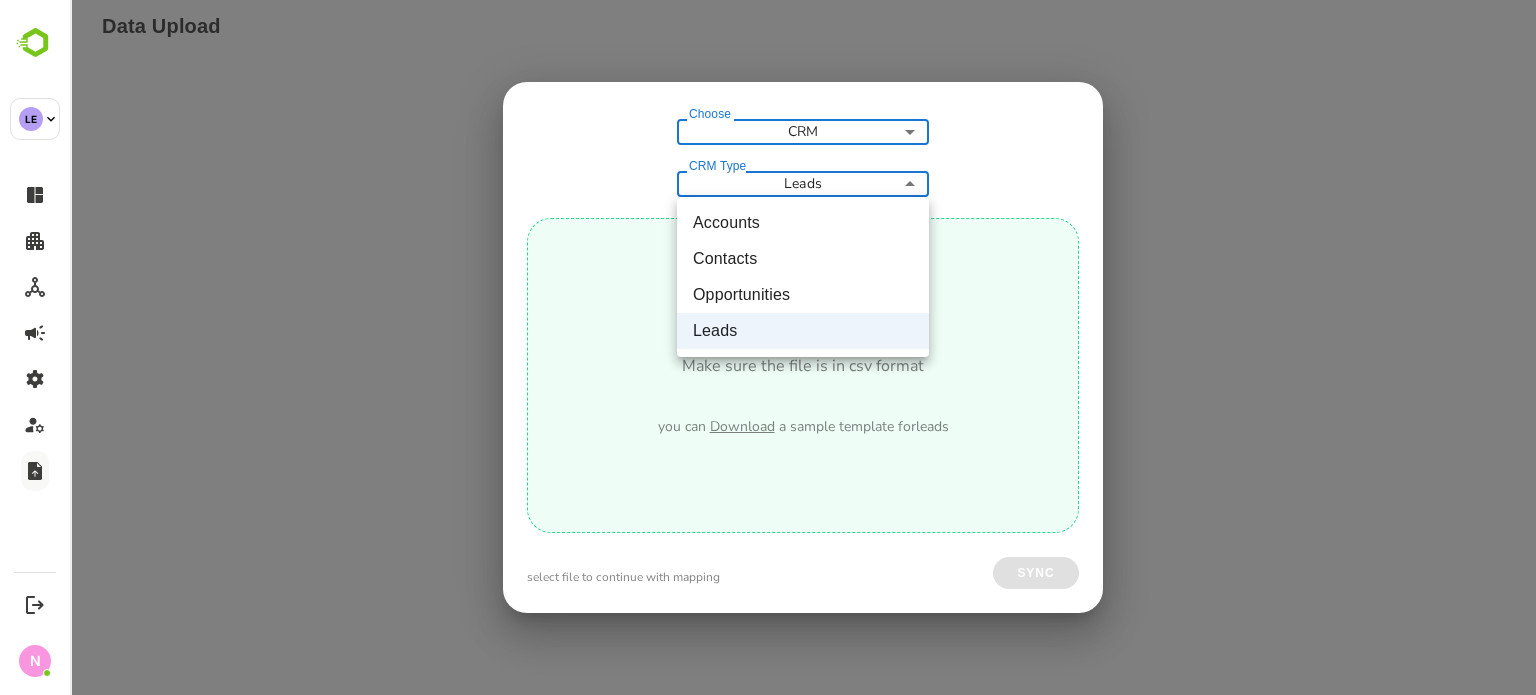 click at bounding box center (803, 347) 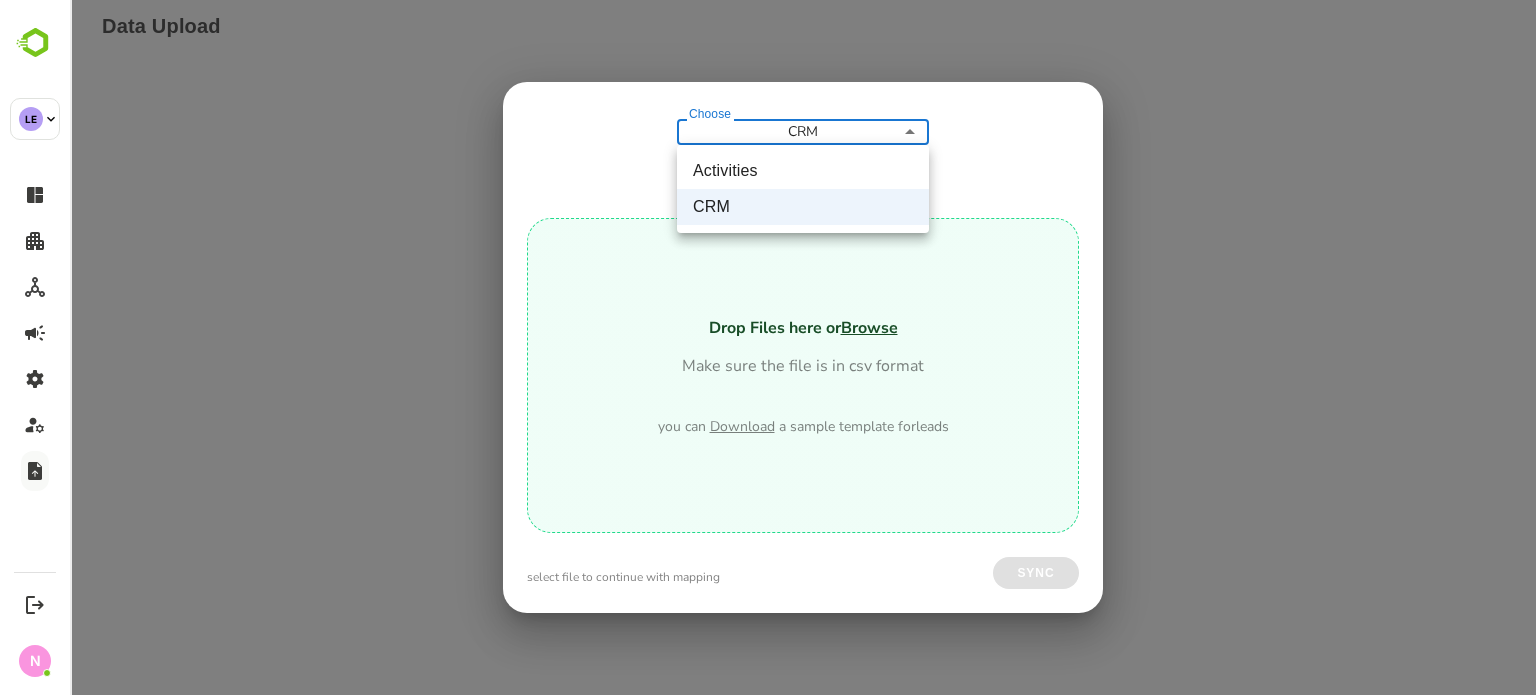click on "Data Upload Add offline Activities or CRM data in a Bulk as a CSV file DATA Choose CRM *** Choose CRM Type Leads ***** CRM Type Drop Files here or  Browse Make sure the file is in csv format you can   Download   a sample template for  leads select file to continue with mapping Sync Activities CRM" at bounding box center [803, 18] 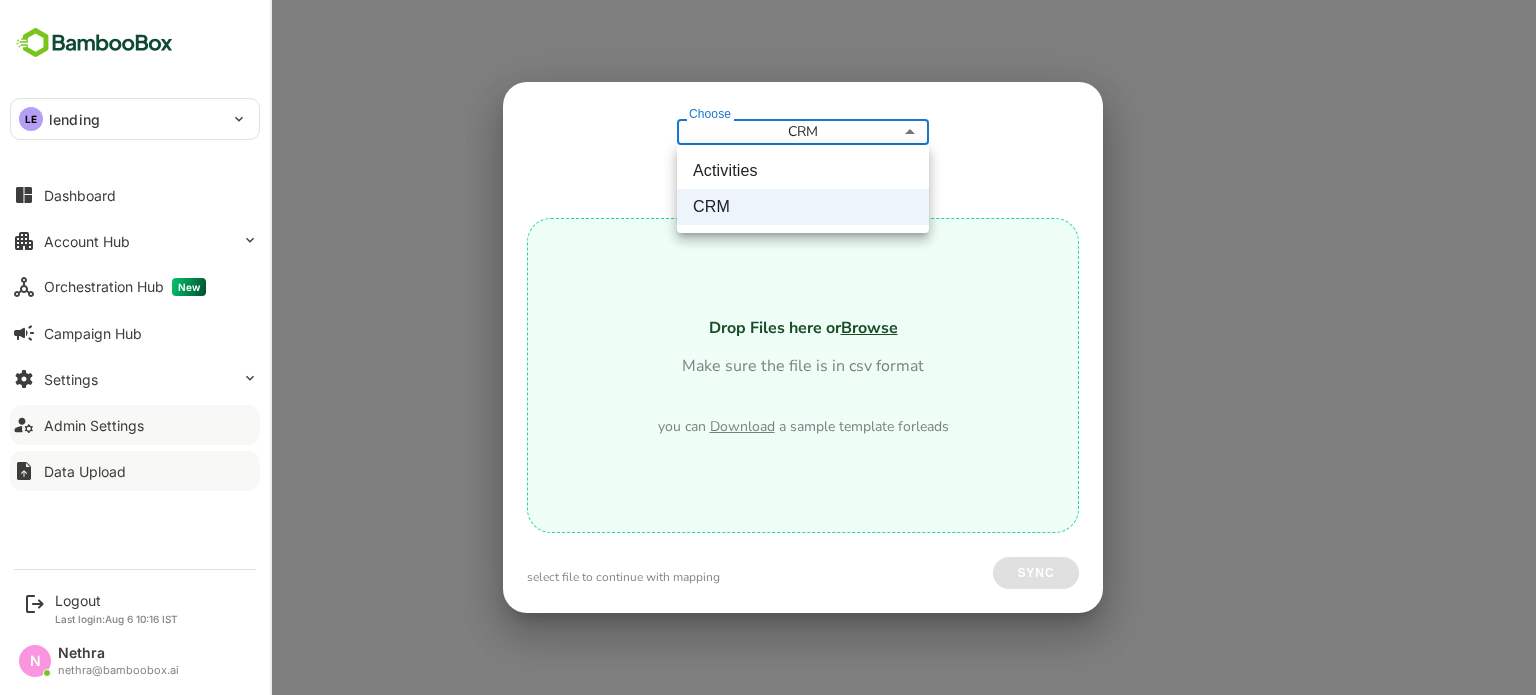 click on "Admin Settings" at bounding box center [135, 425] 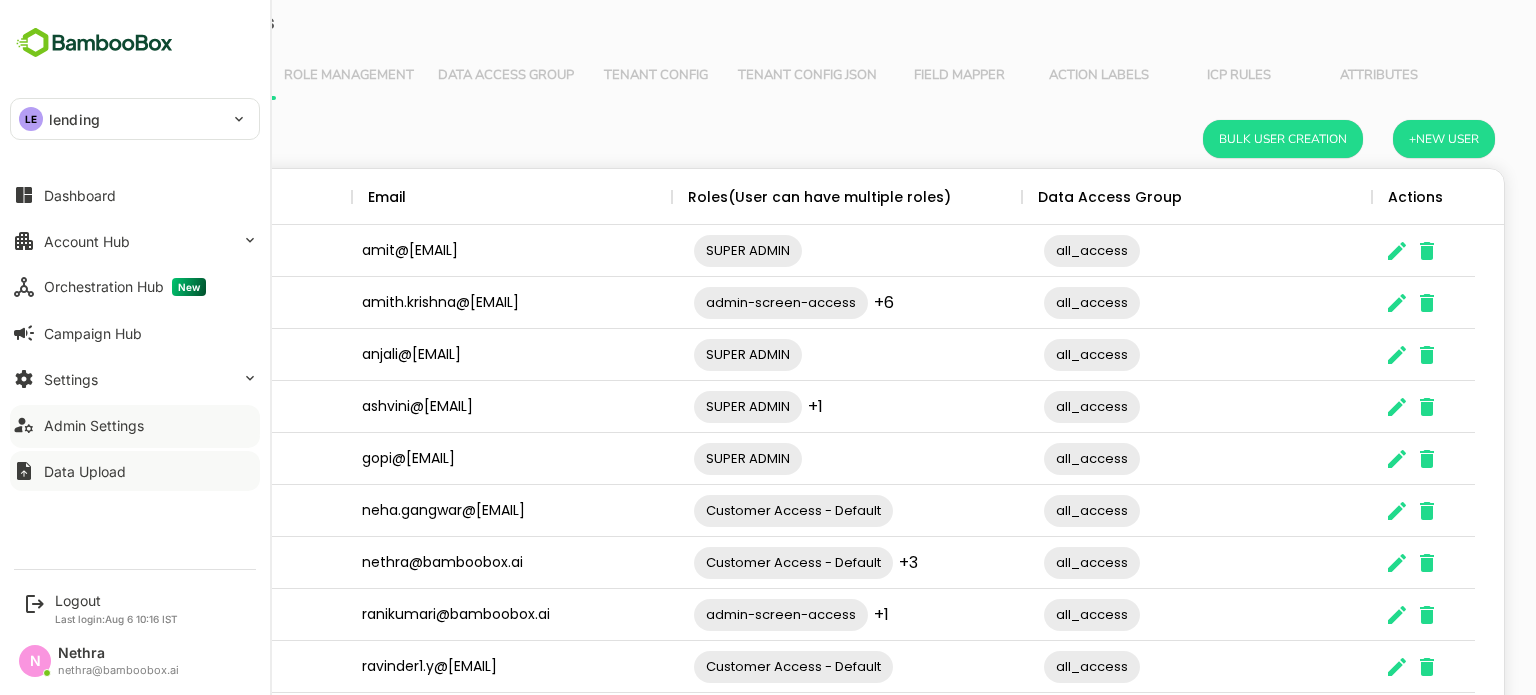scroll, scrollTop: 0, scrollLeft: 0, axis: both 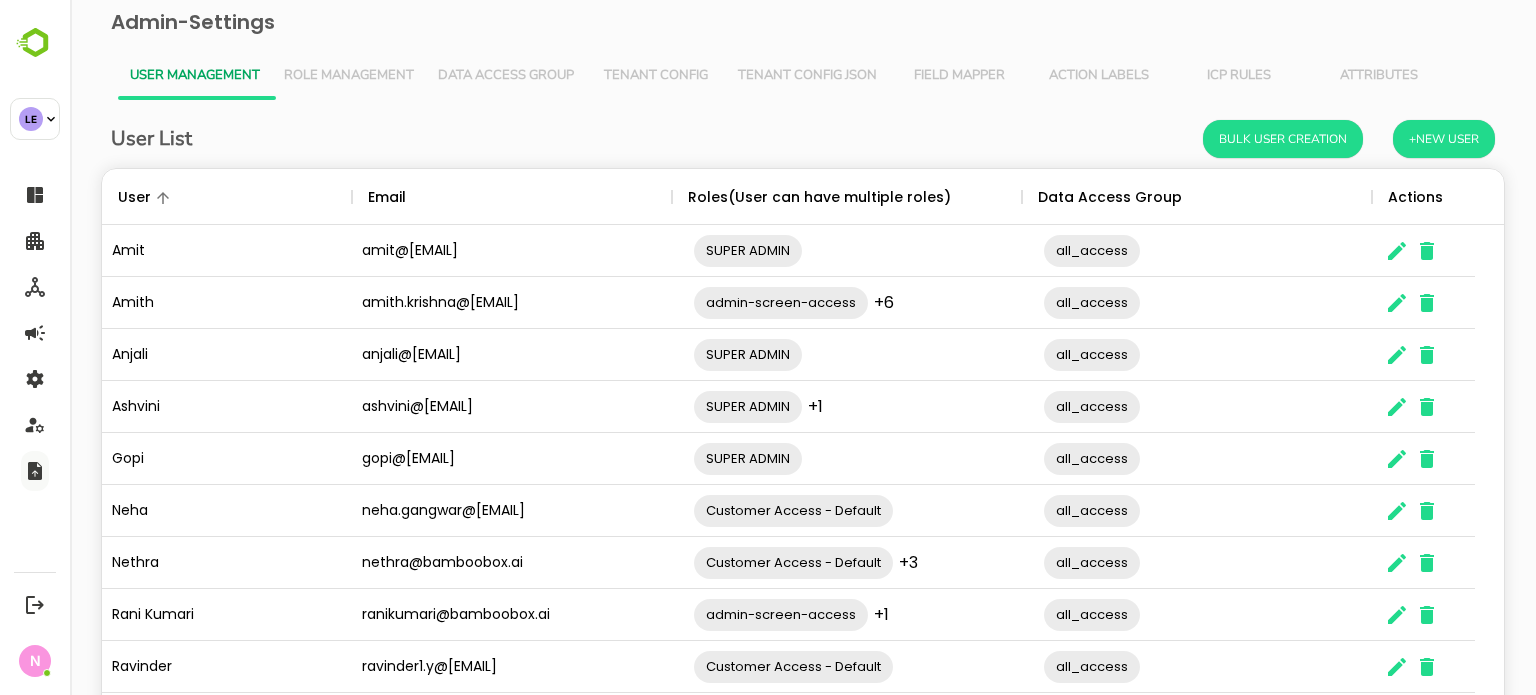 click on "Tenant Config Json" at bounding box center (807, 76) 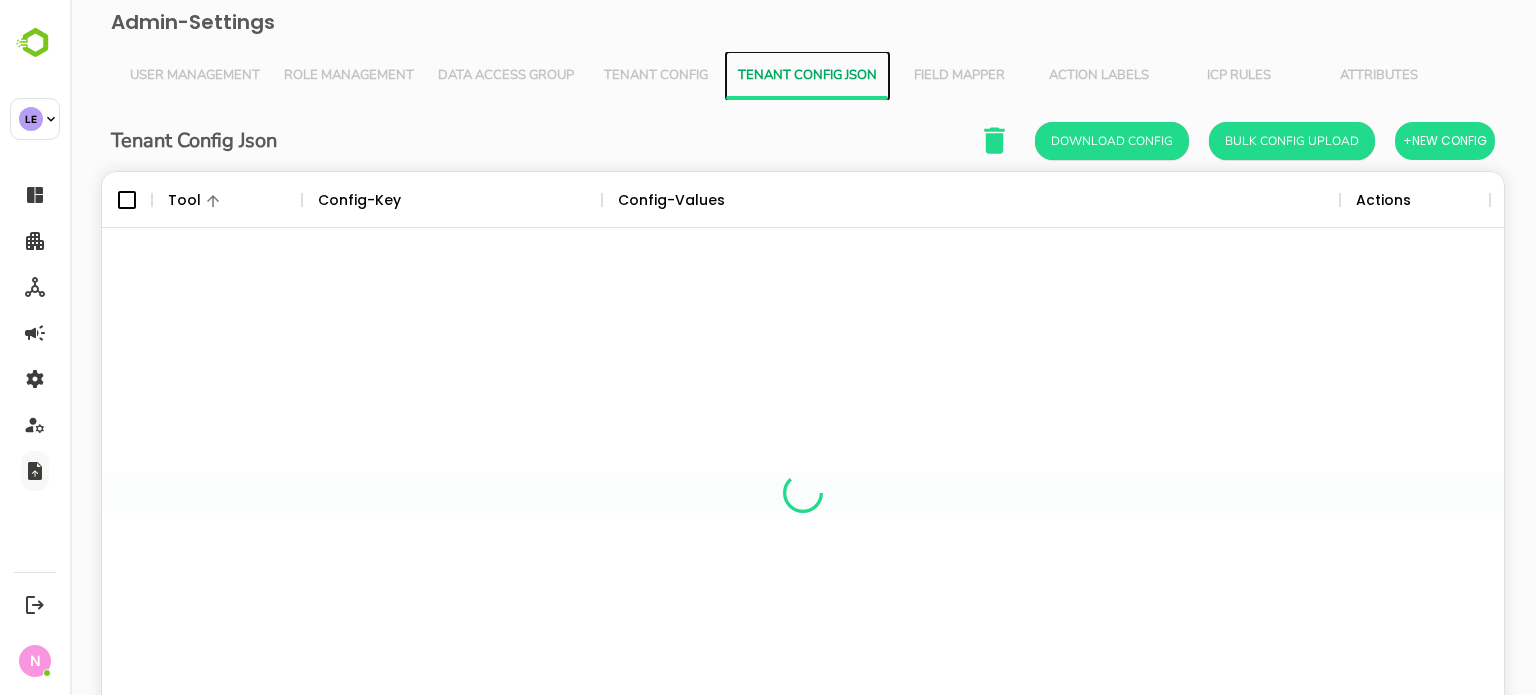 scroll, scrollTop: 16, scrollLeft: 16, axis: both 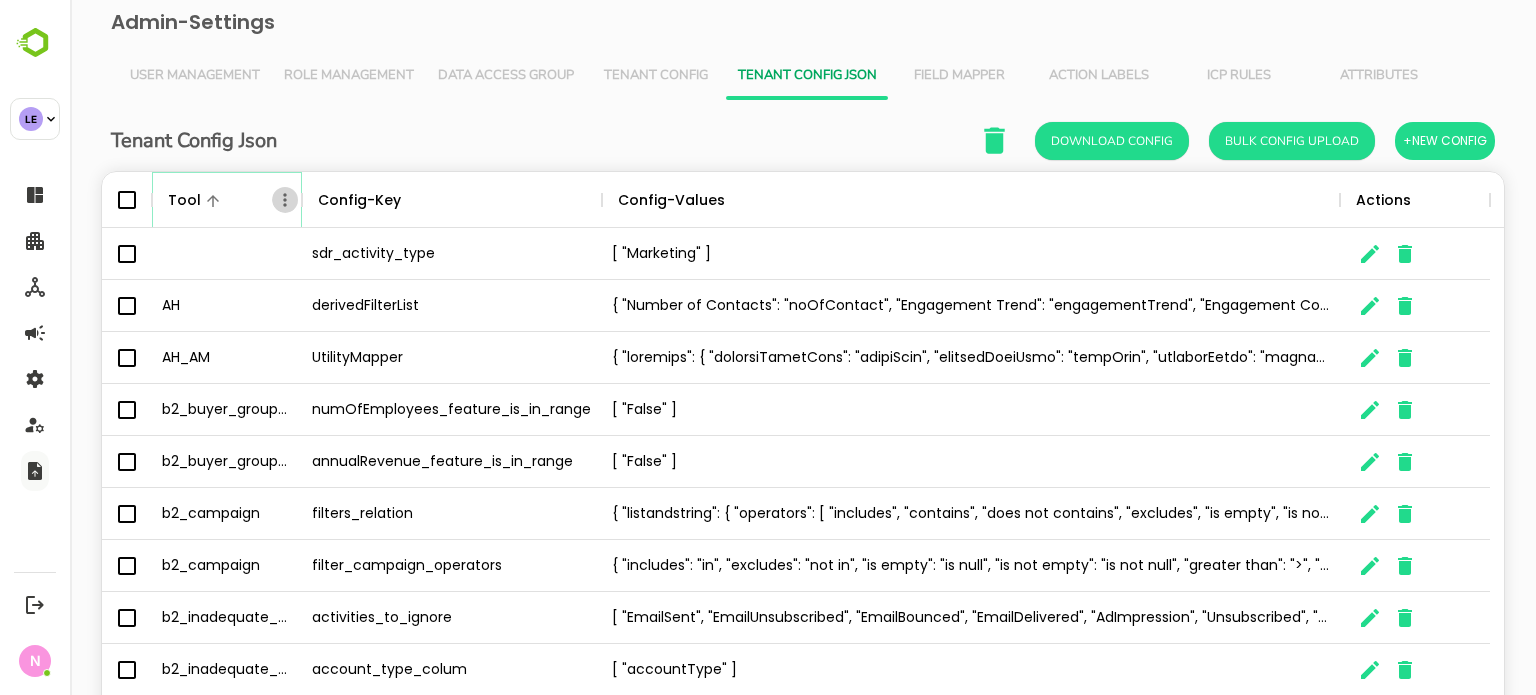 click 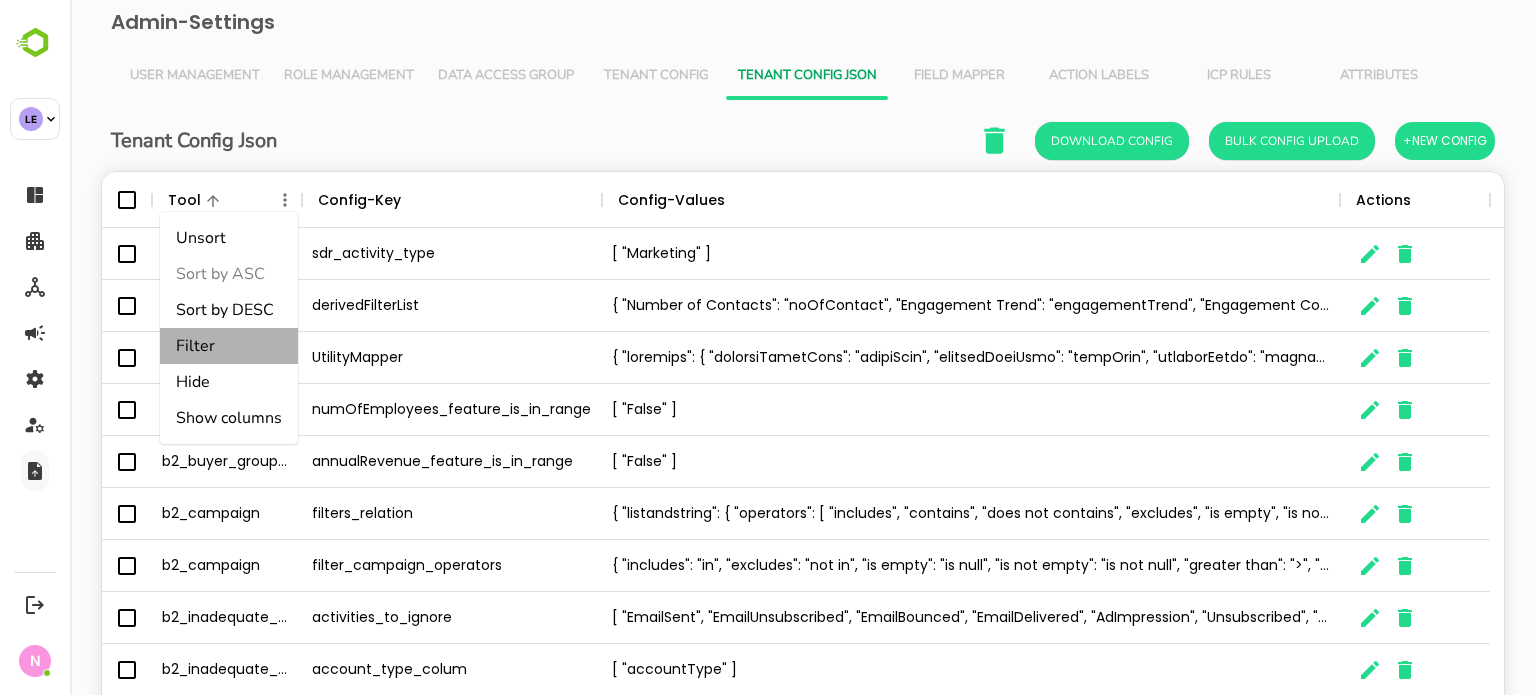 click on "Filter" at bounding box center (229, 346) 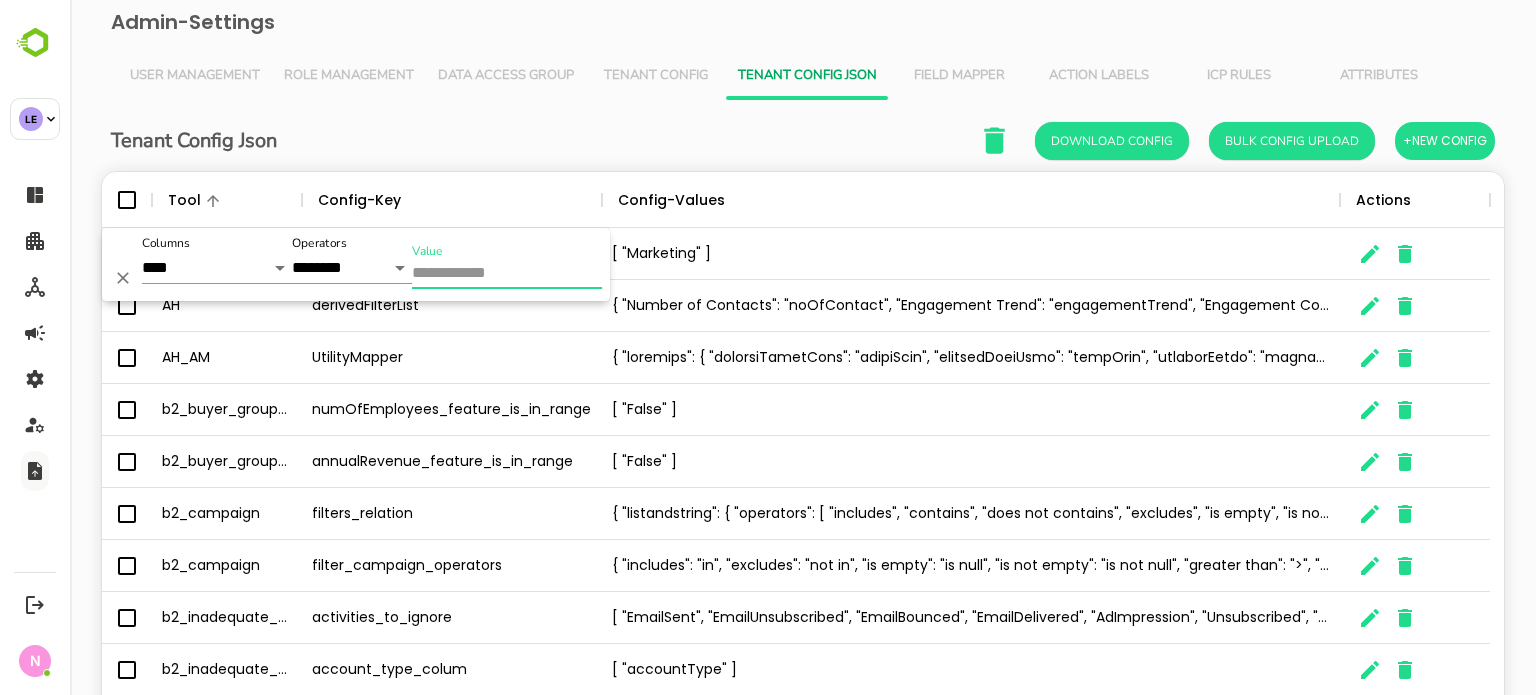 click on "Value" at bounding box center (507, 274) 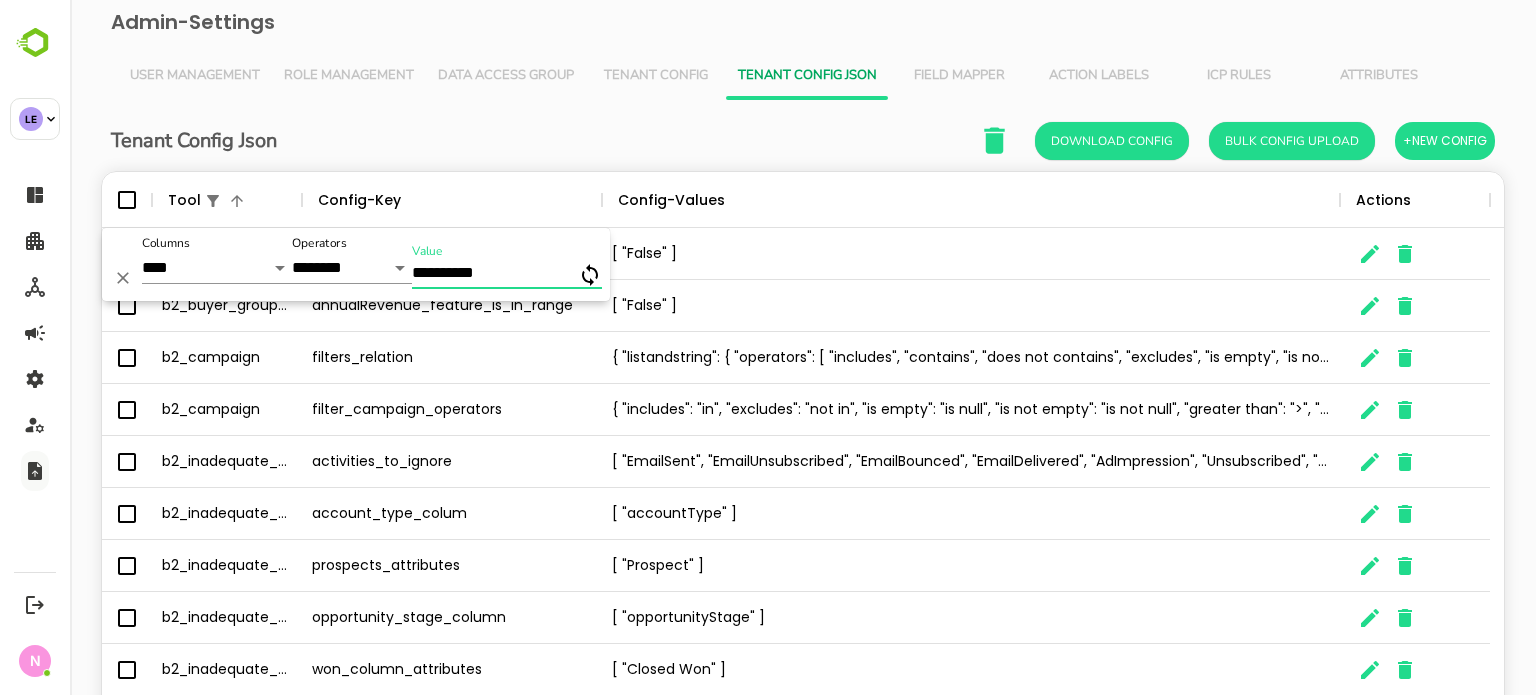 type on "**********" 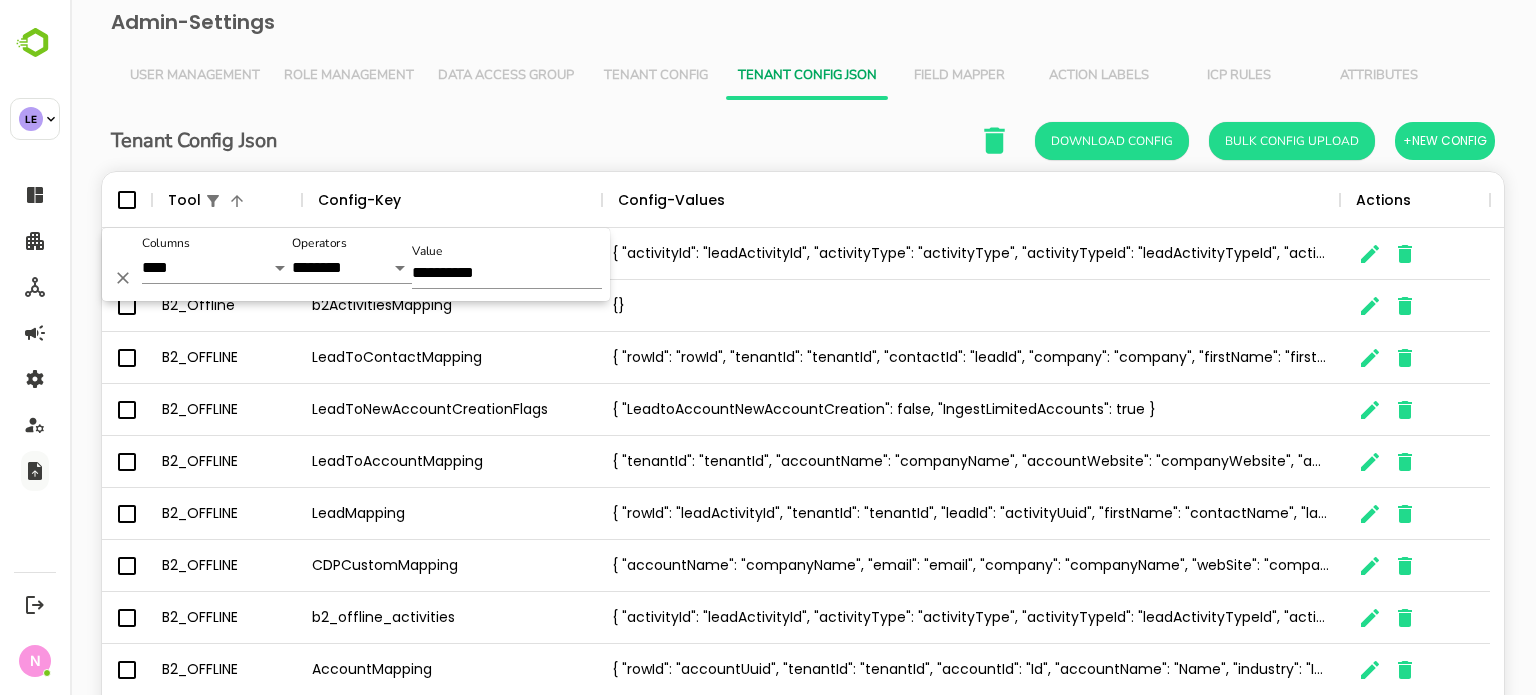 click on "Tenant Config Json Download Config Bulk Config Upload +New Config" at bounding box center (803, 140) 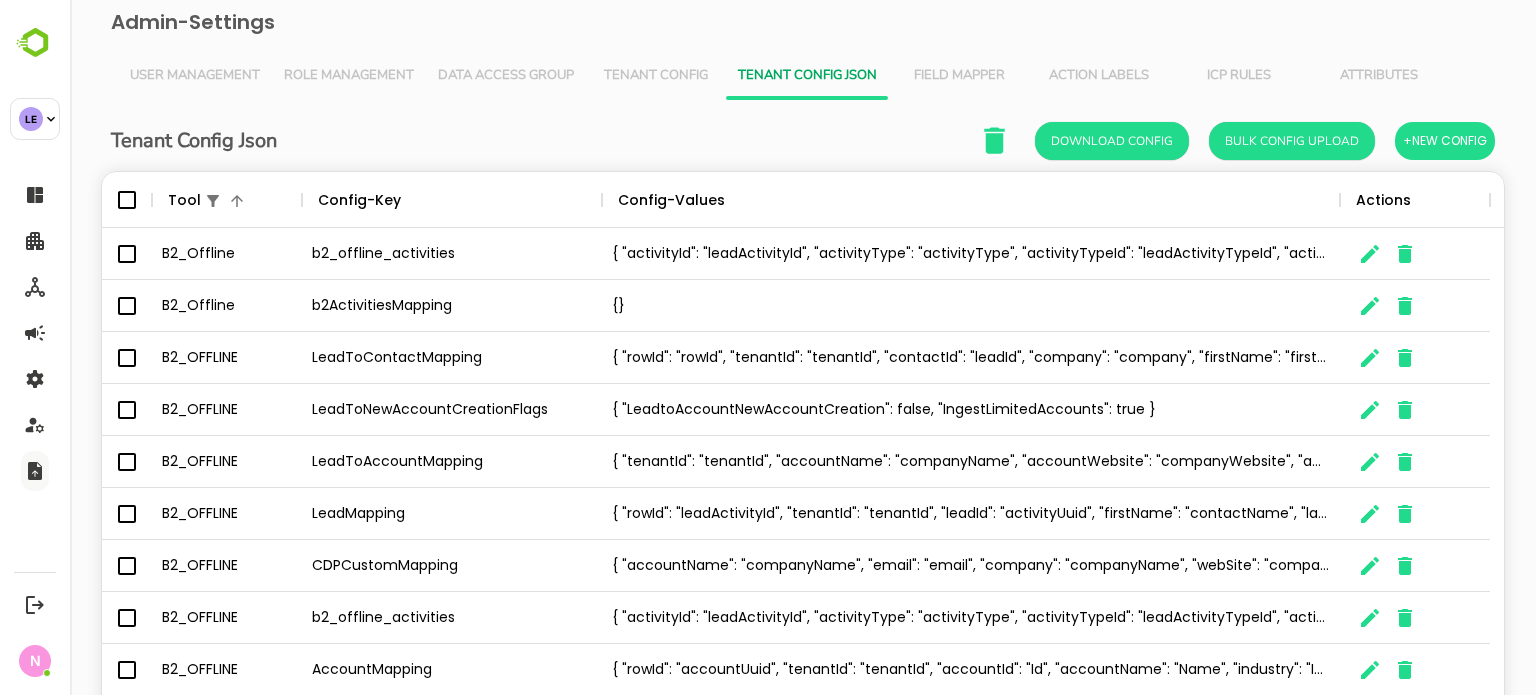 scroll, scrollTop: 165, scrollLeft: 0, axis: vertical 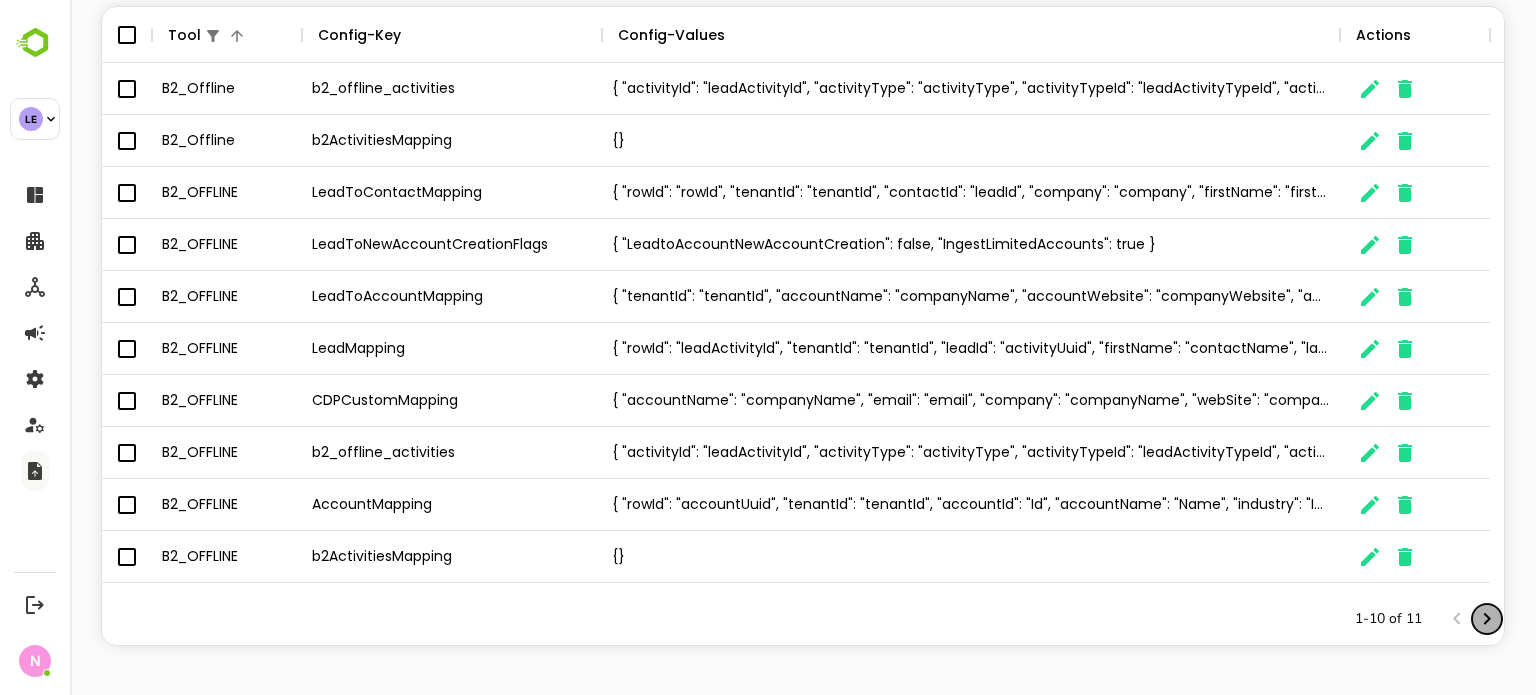 click 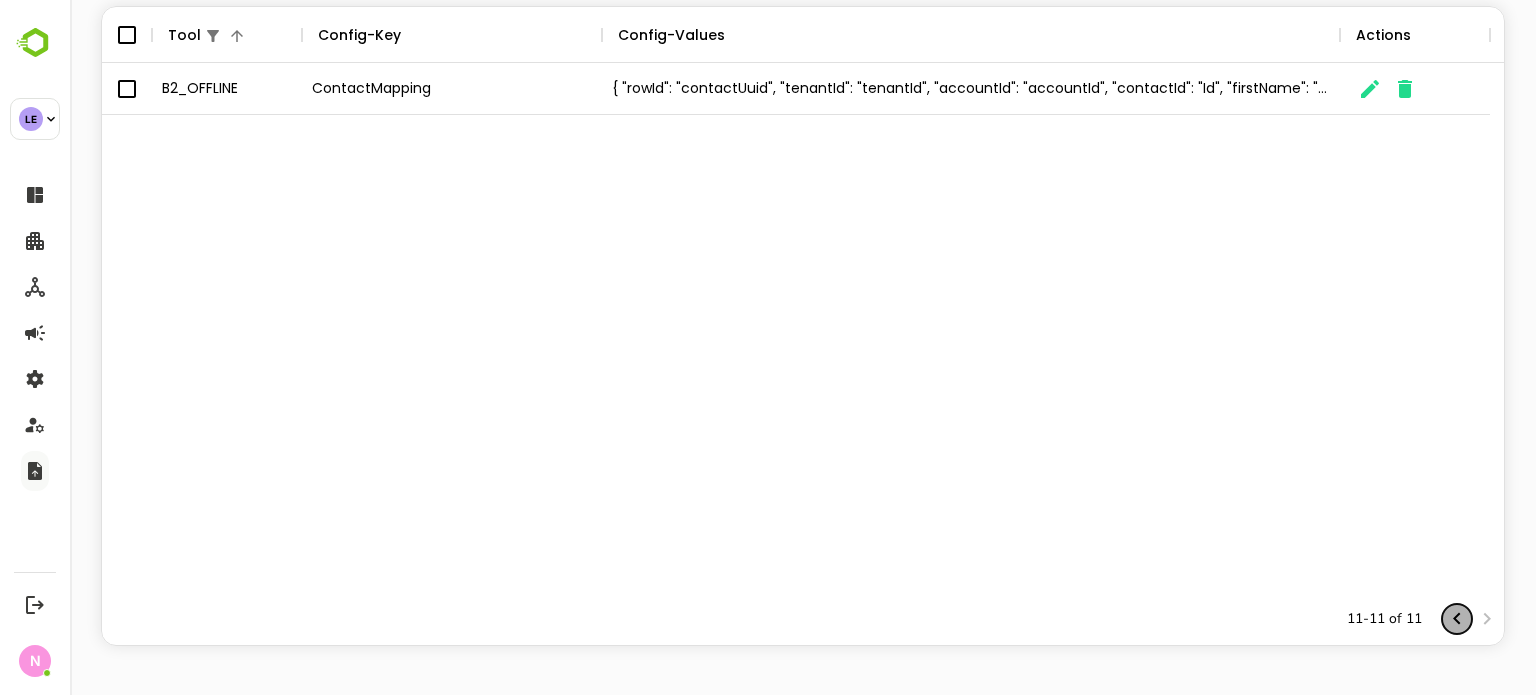 click 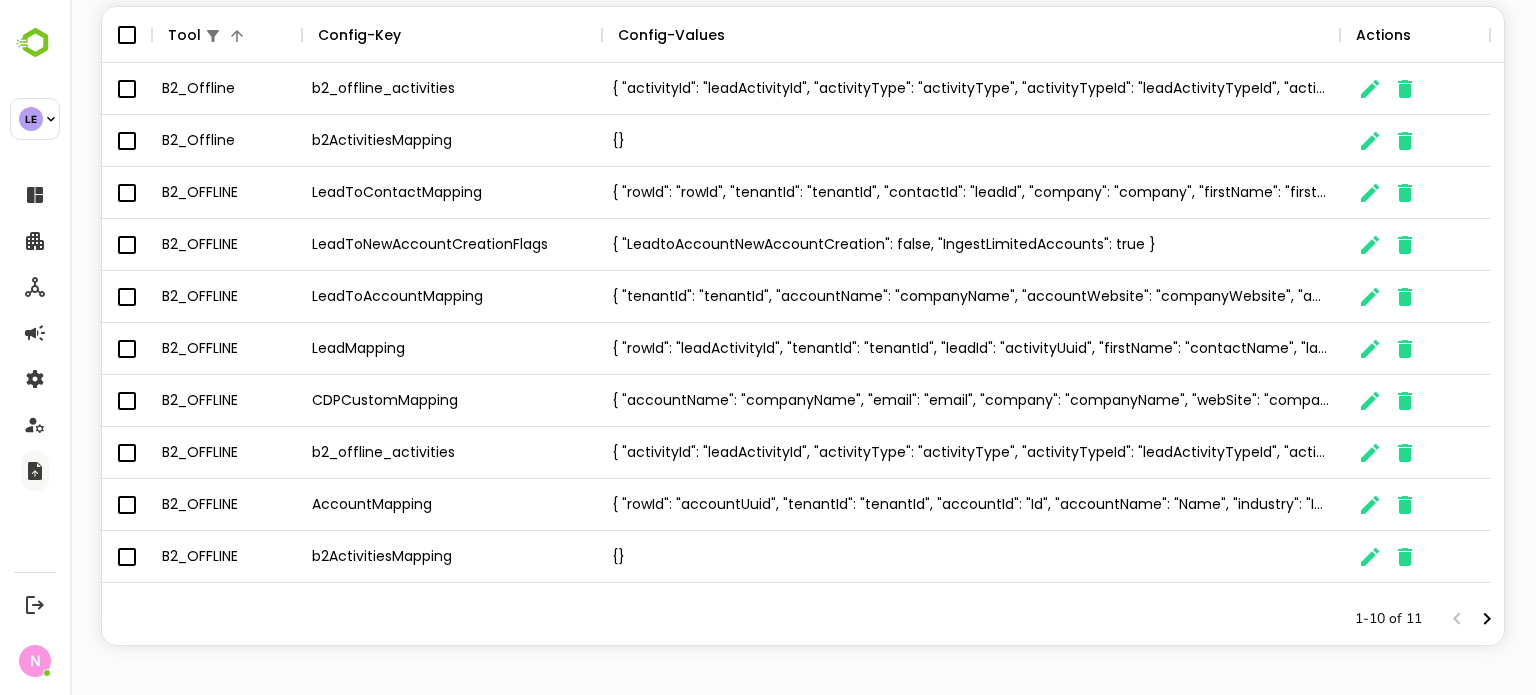 scroll, scrollTop: 0, scrollLeft: 0, axis: both 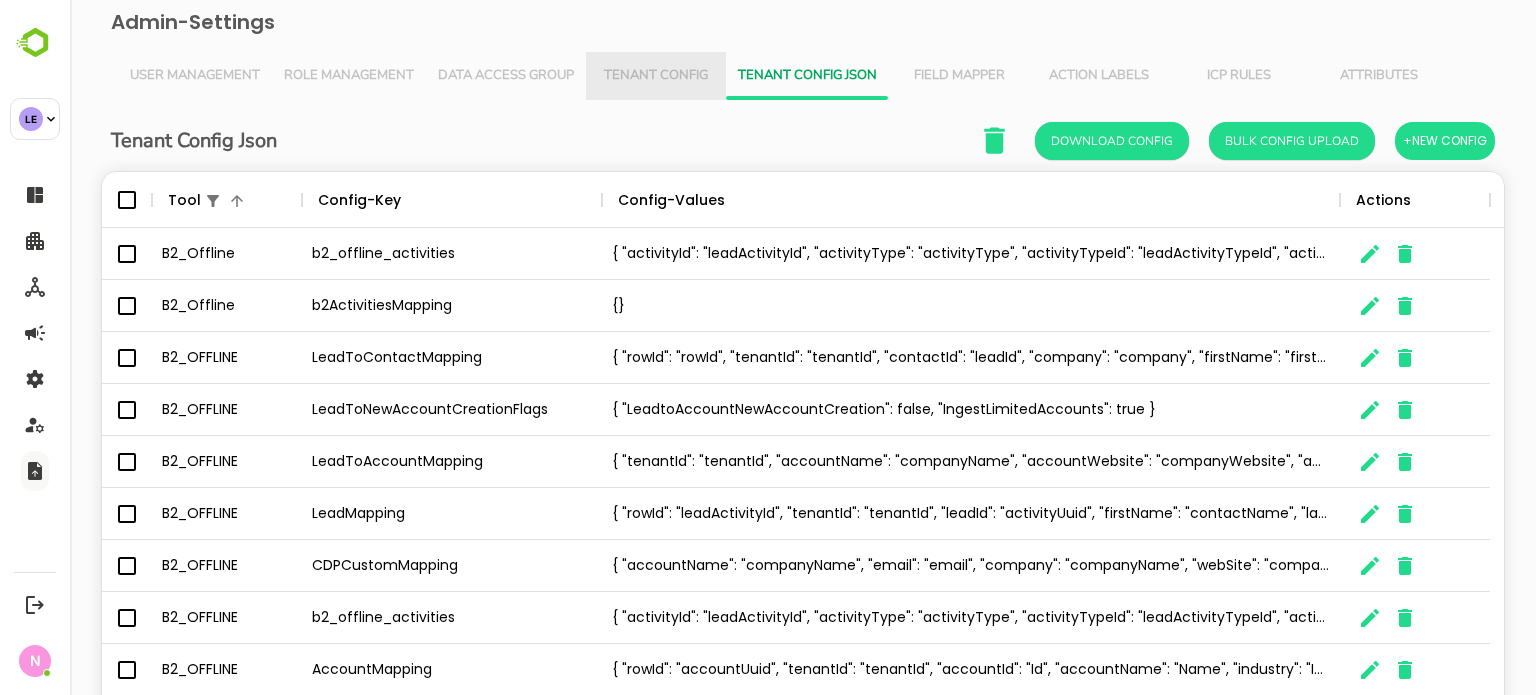 click on "Tenant Config" at bounding box center [656, 76] 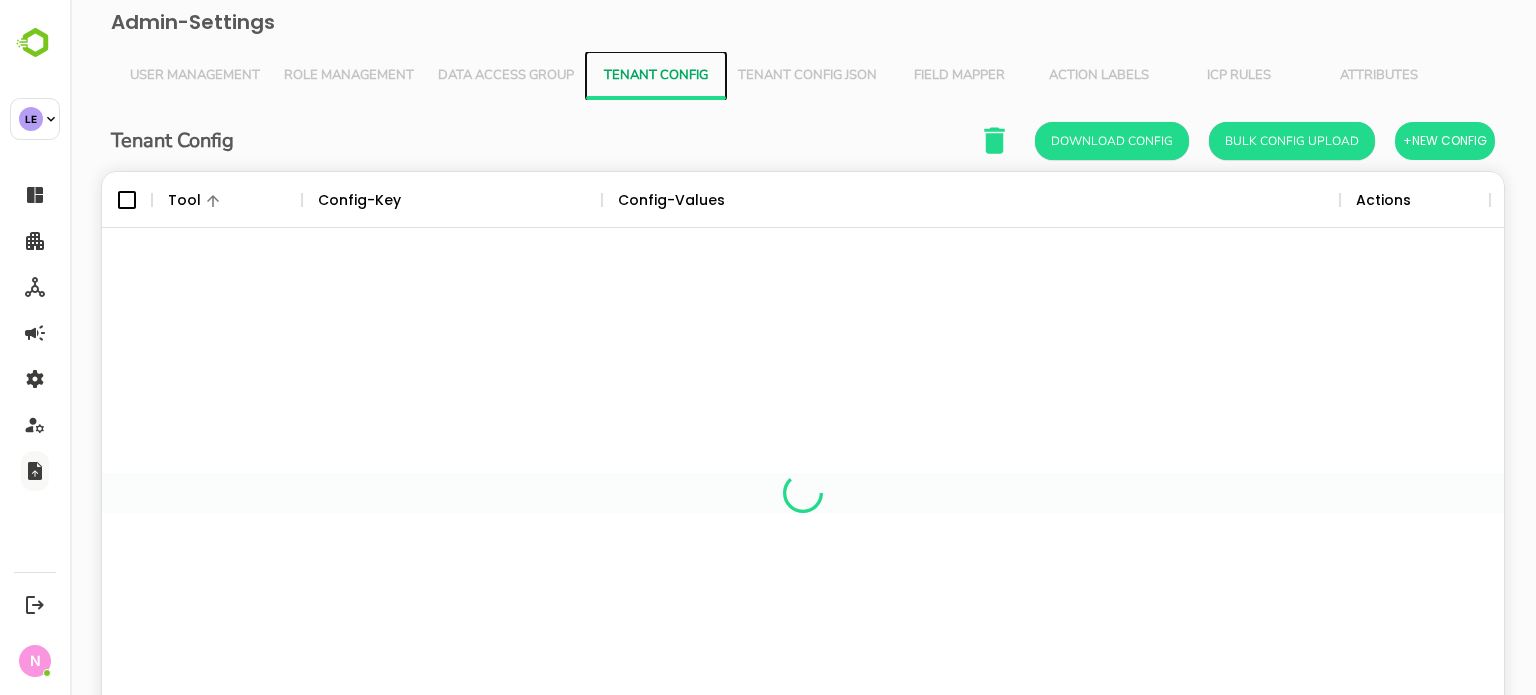 scroll, scrollTop: 16, scrollLeft: 16, axis: both 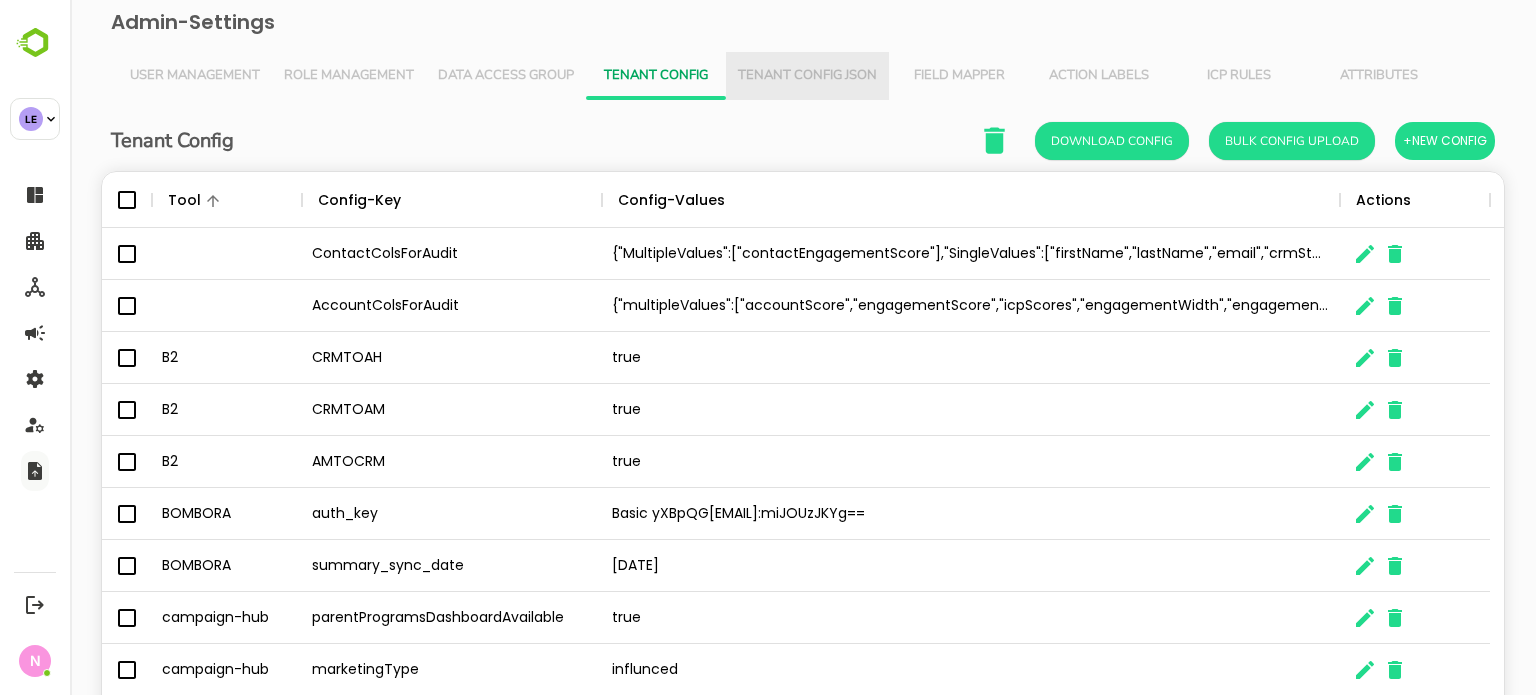 click on "Tenant Config Json" at bounding box center (807, 76) 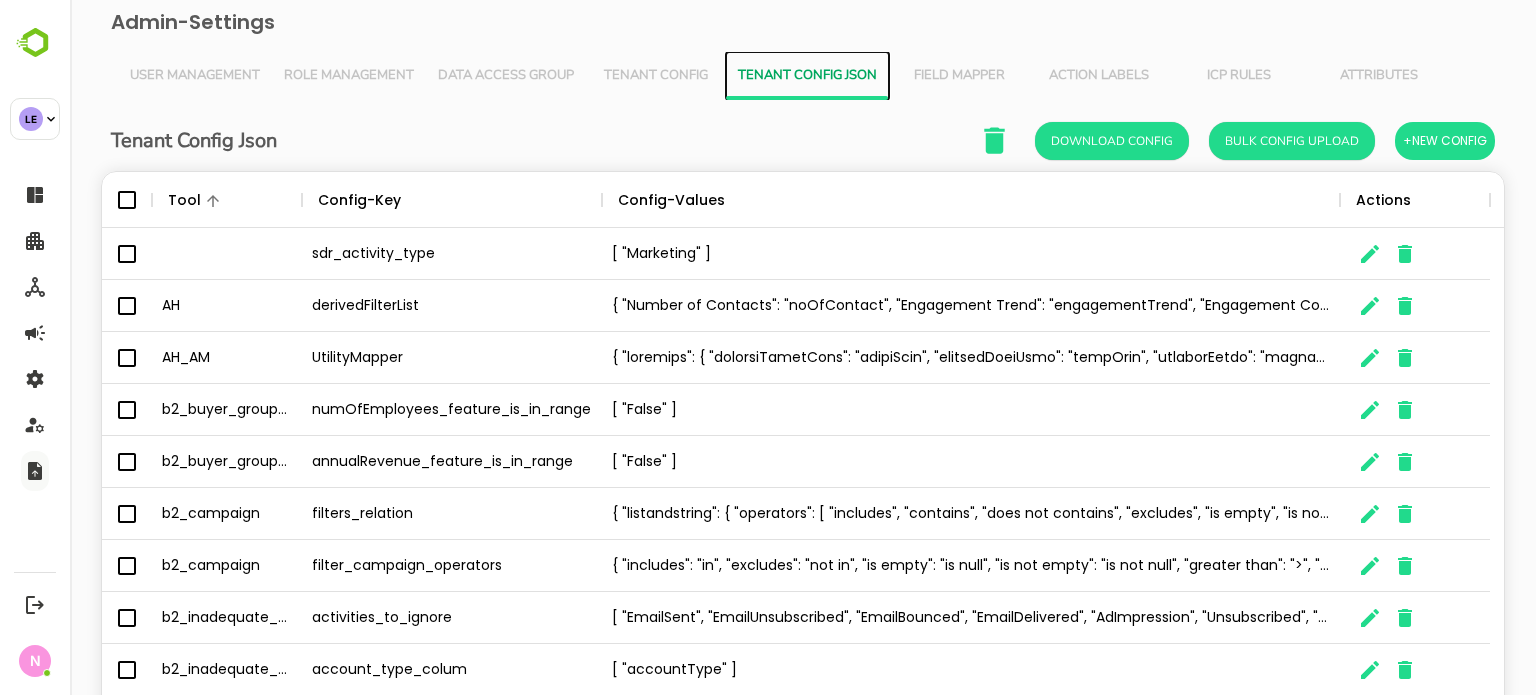 scroll, scrollTop: 16, scrollLeft: 16, axis: both 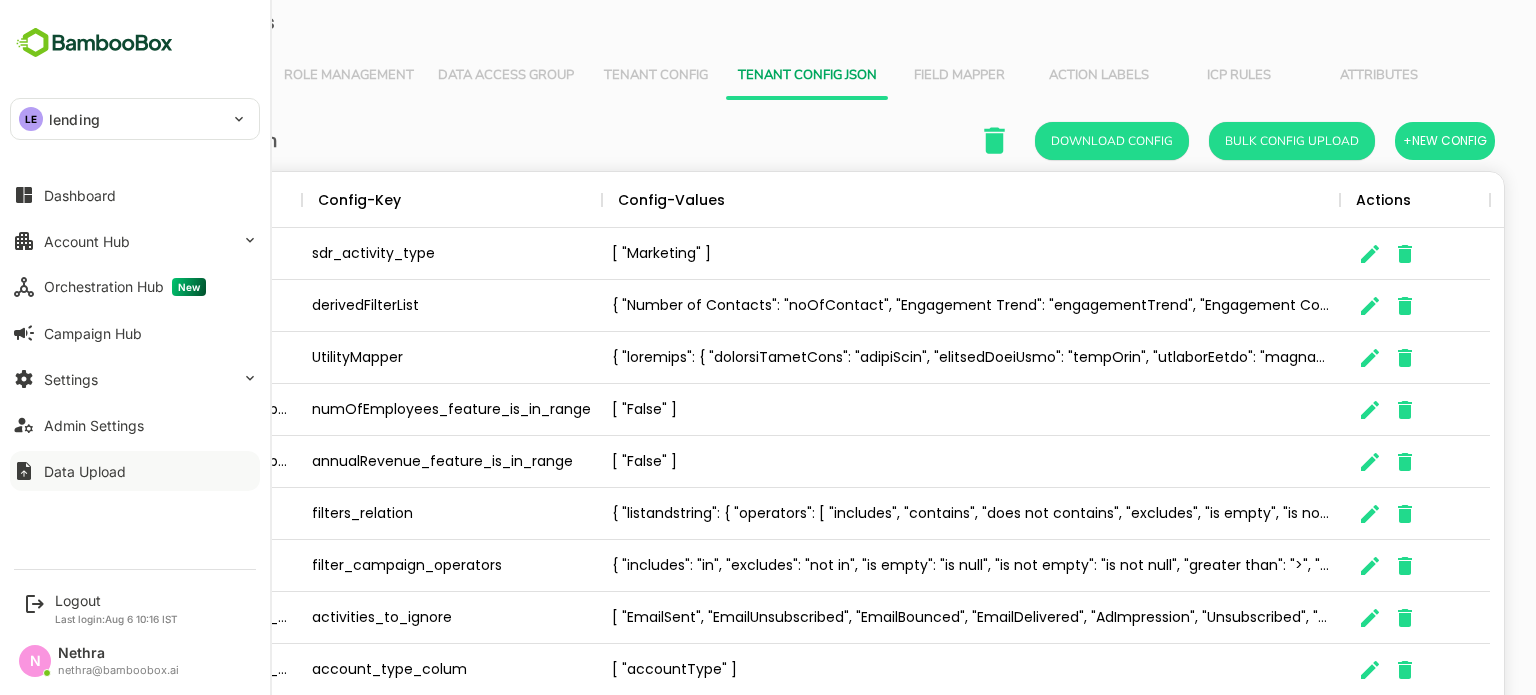 click on "Data Upload" at bounding box center [85, 471] 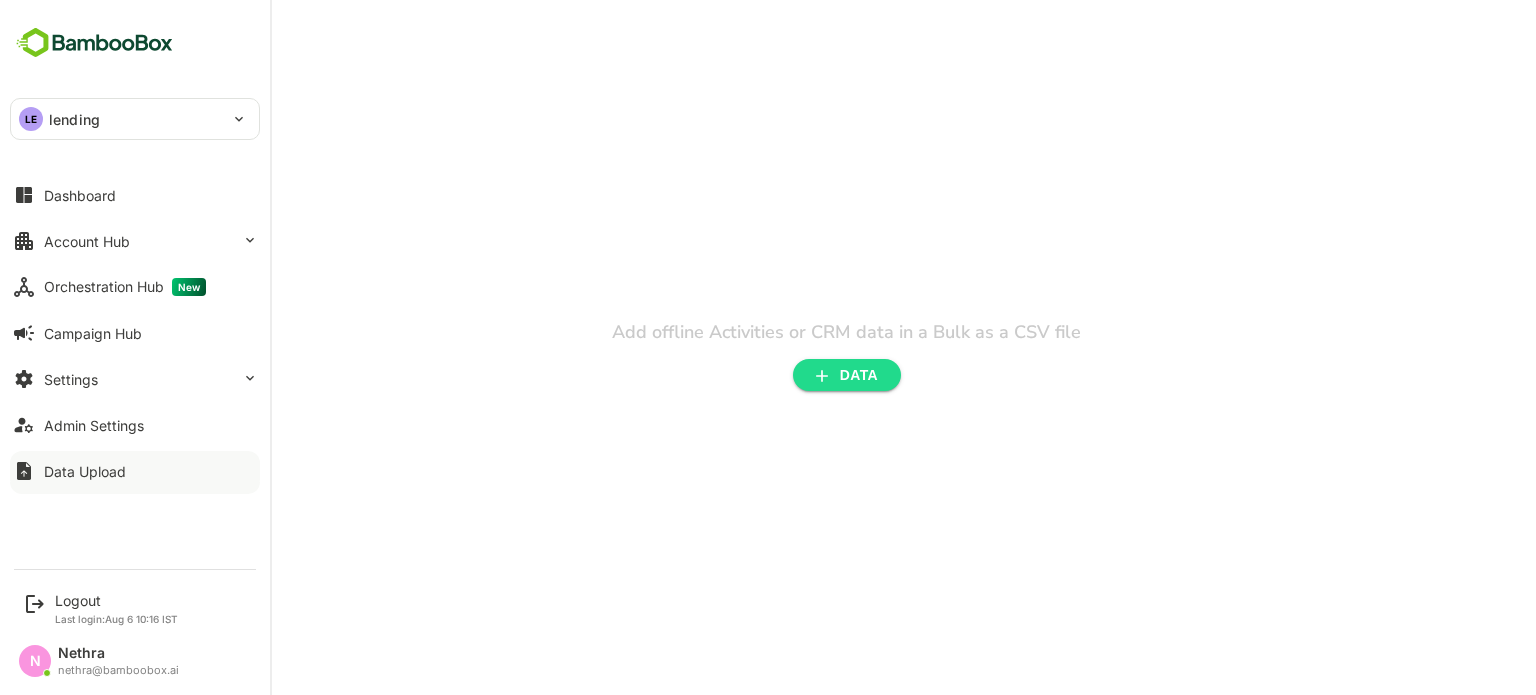 scroll, scrollTop: 0, scrollLeft: 0, axis: both 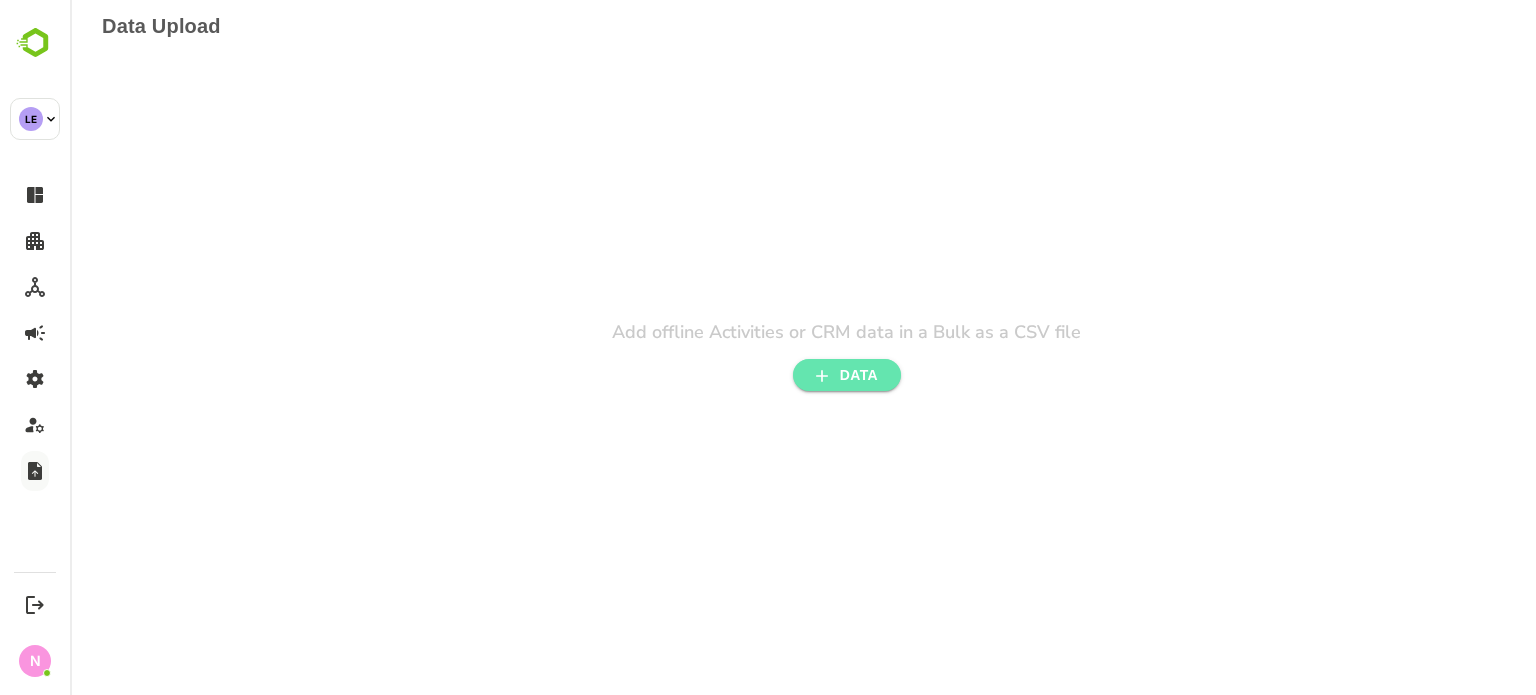 click on "DATA" at bounding box center (847, 375) 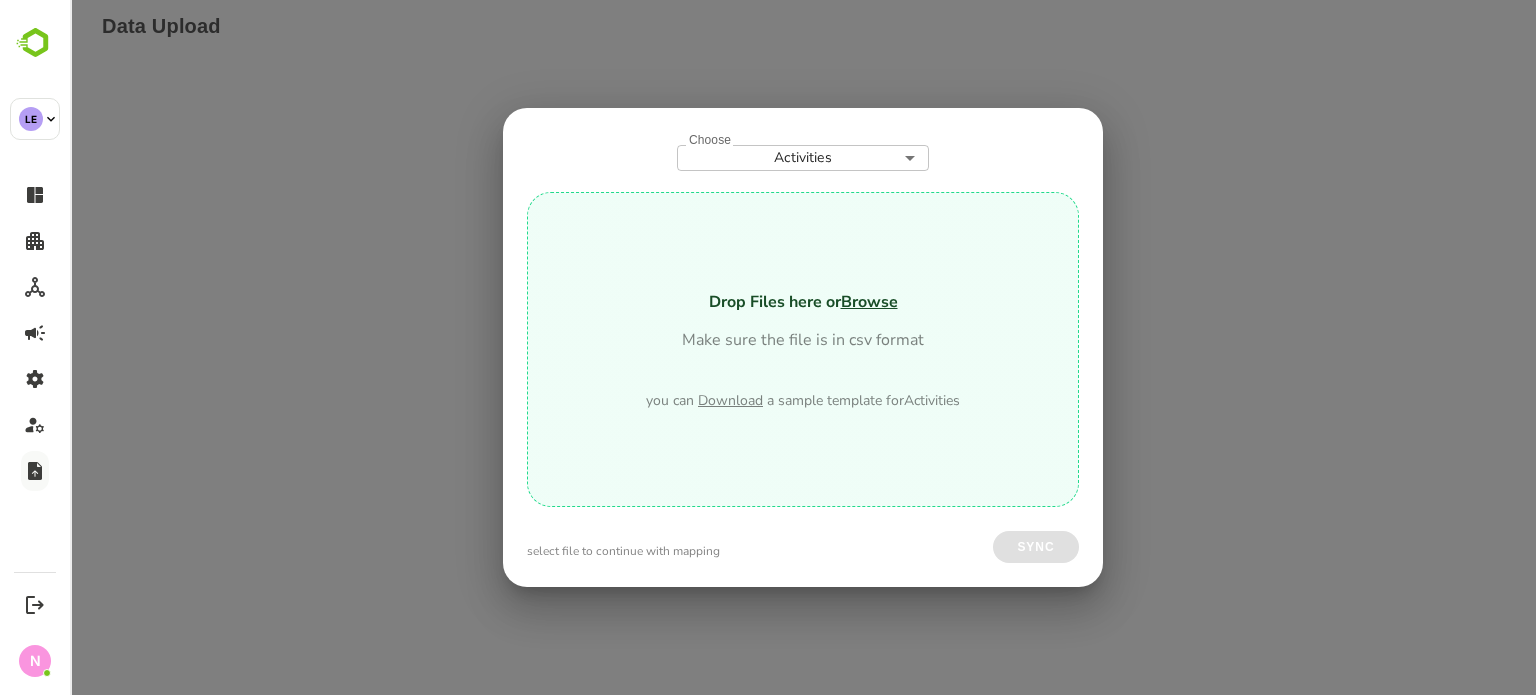 click on "**********" at bounding box center (803, 18) 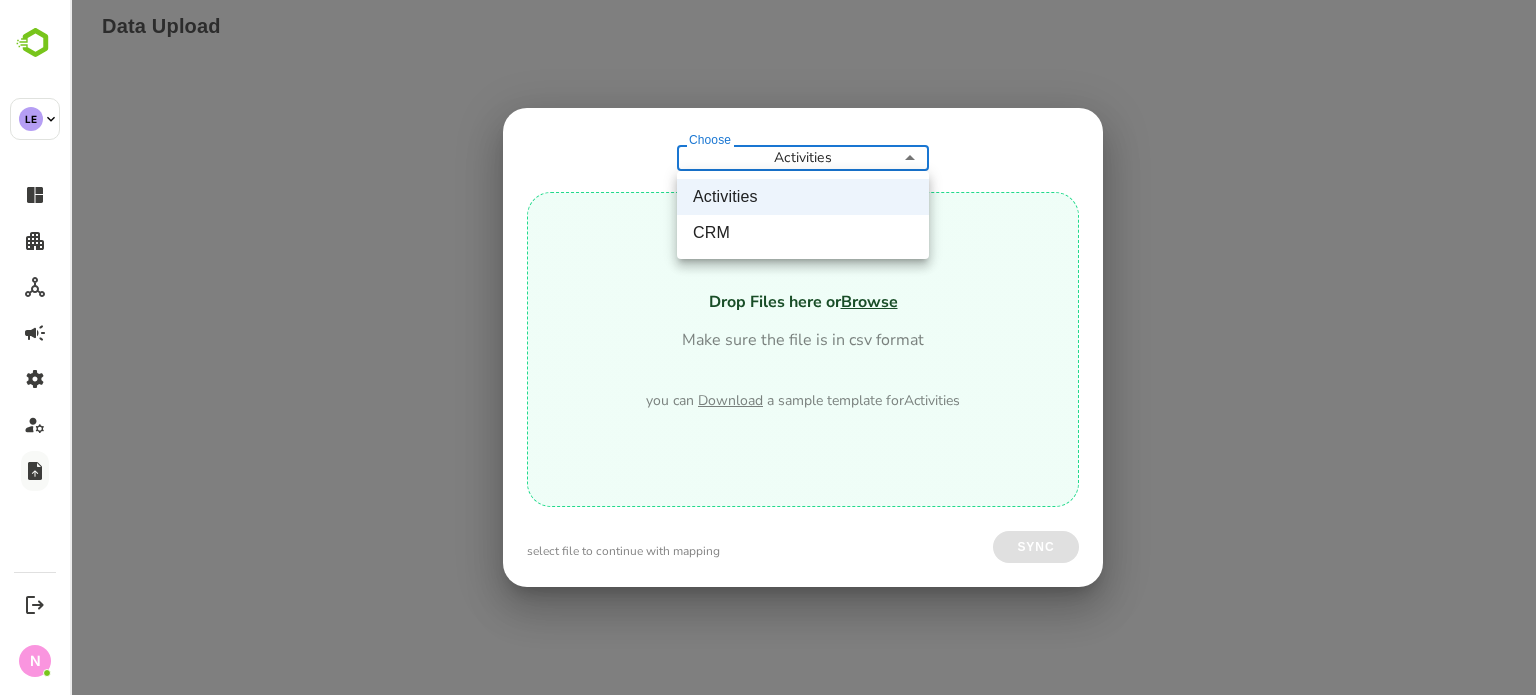 click on "CRM" at bounding box center (803, 233) 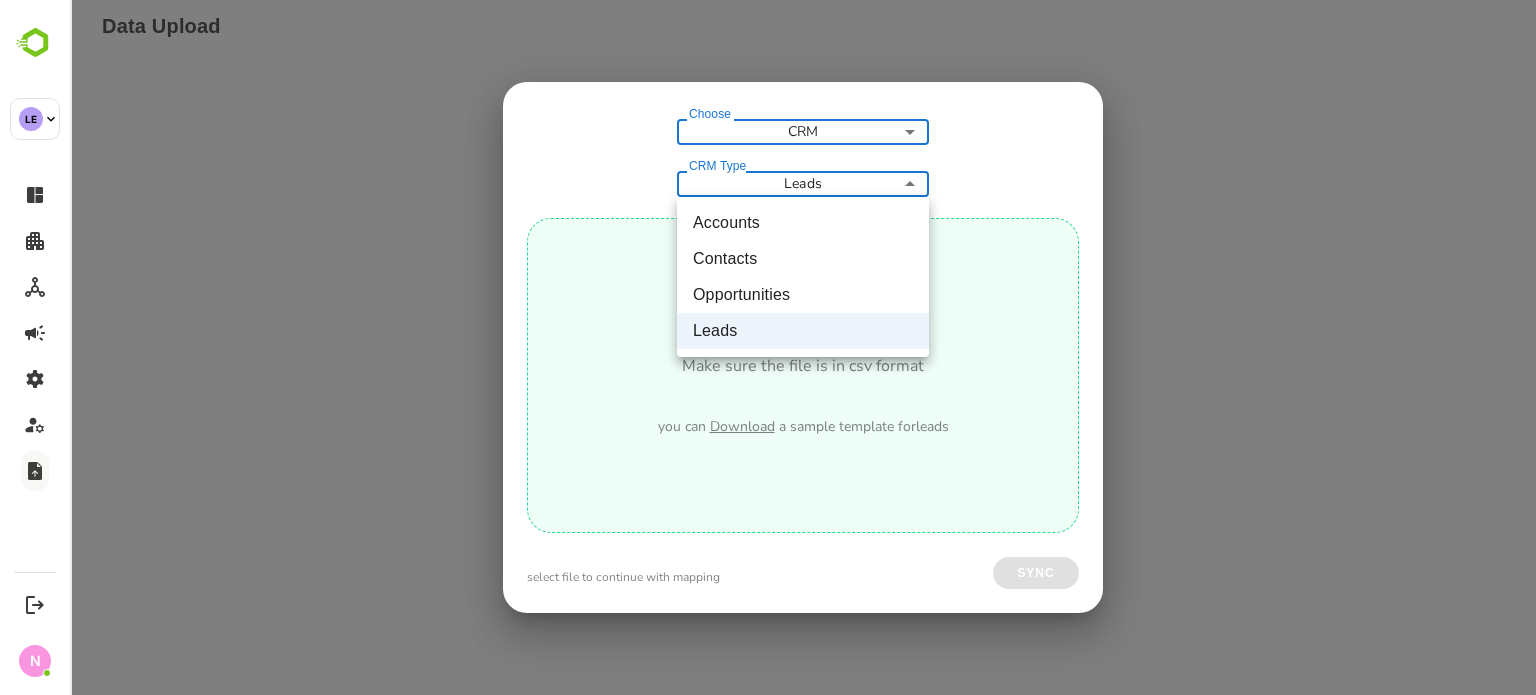 click on "Data Upload Add offline Activities or CRM data in a Bulk as a CSV file DATA Choose CRM *** Choose CRM Type Leads ***** CRM Type Drop Files here or  Browse Make sure the file is in csv format you can   Download   a sample template for  leads select file to continue with mapping Sync Accounts Contacts Opportunities Leads" at bounding box center (803, 18) 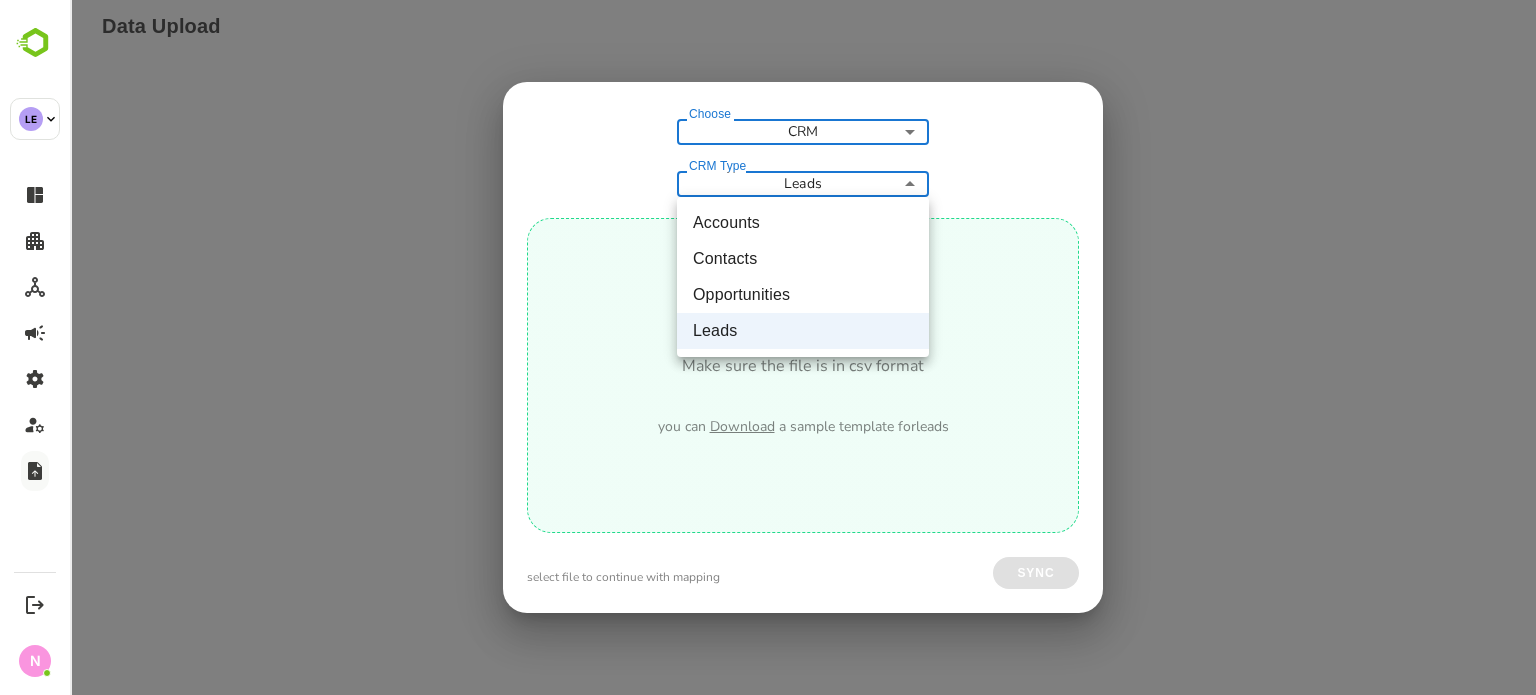 click on "Contacts" at bounding box center [803, 259] 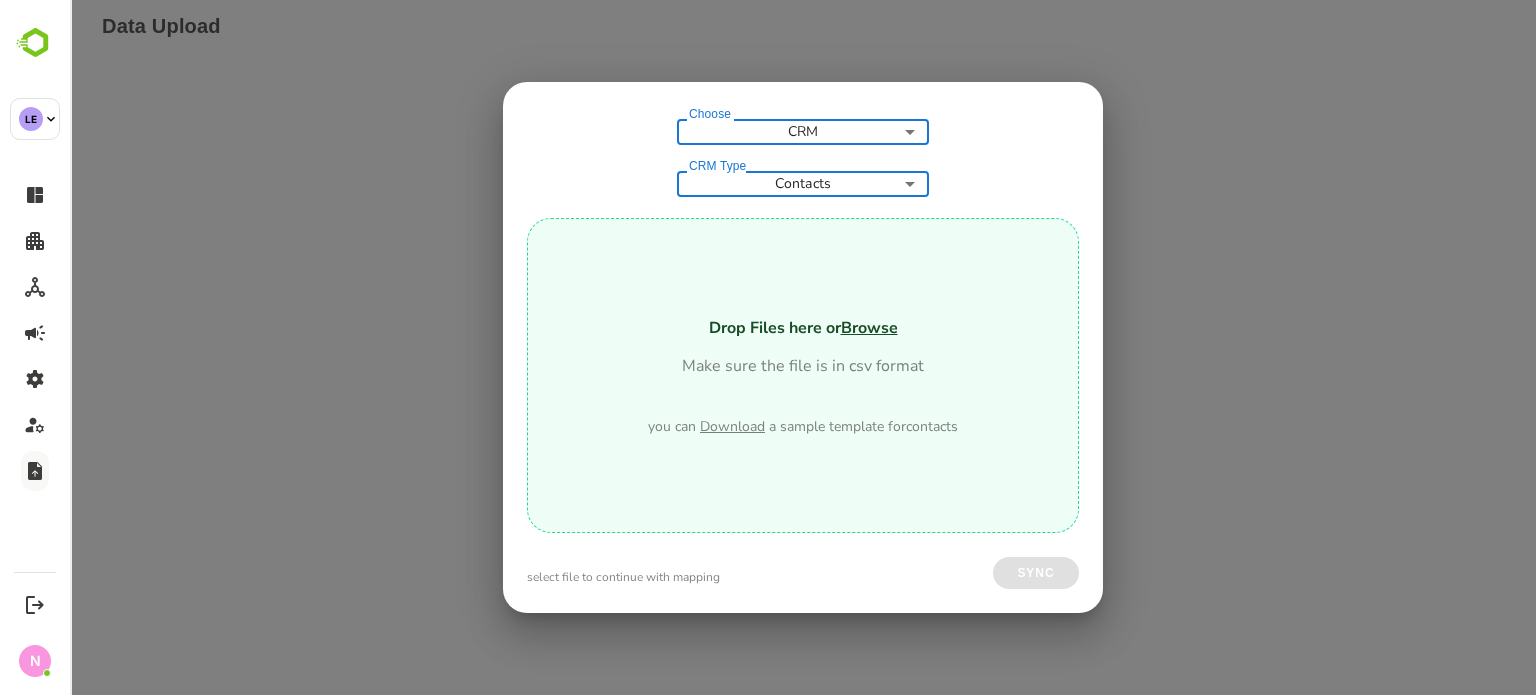 click on "Download" at bounding box center (732, 426) 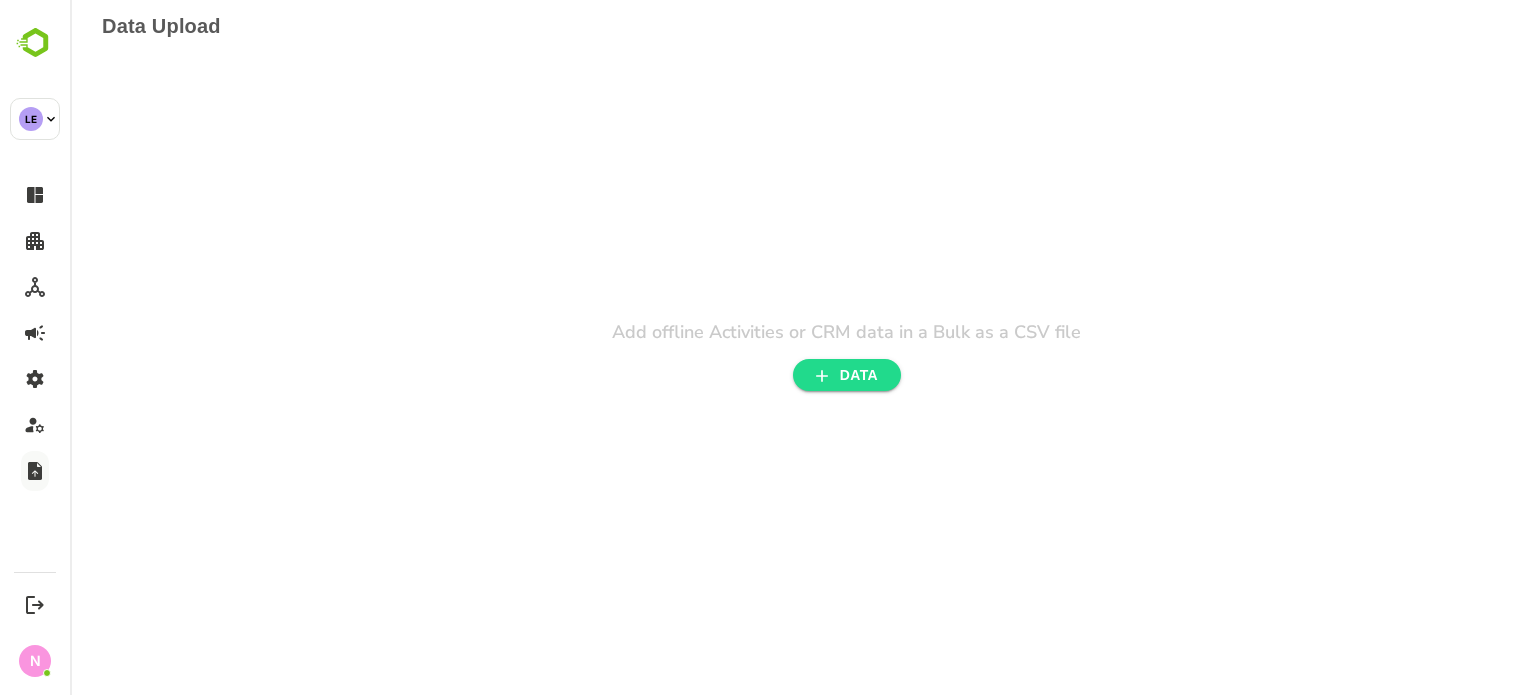 click on "Data Upload Add offline Activities or CRM data in a Bulk as a CSV file DATA" at bounding box center (803, 18) 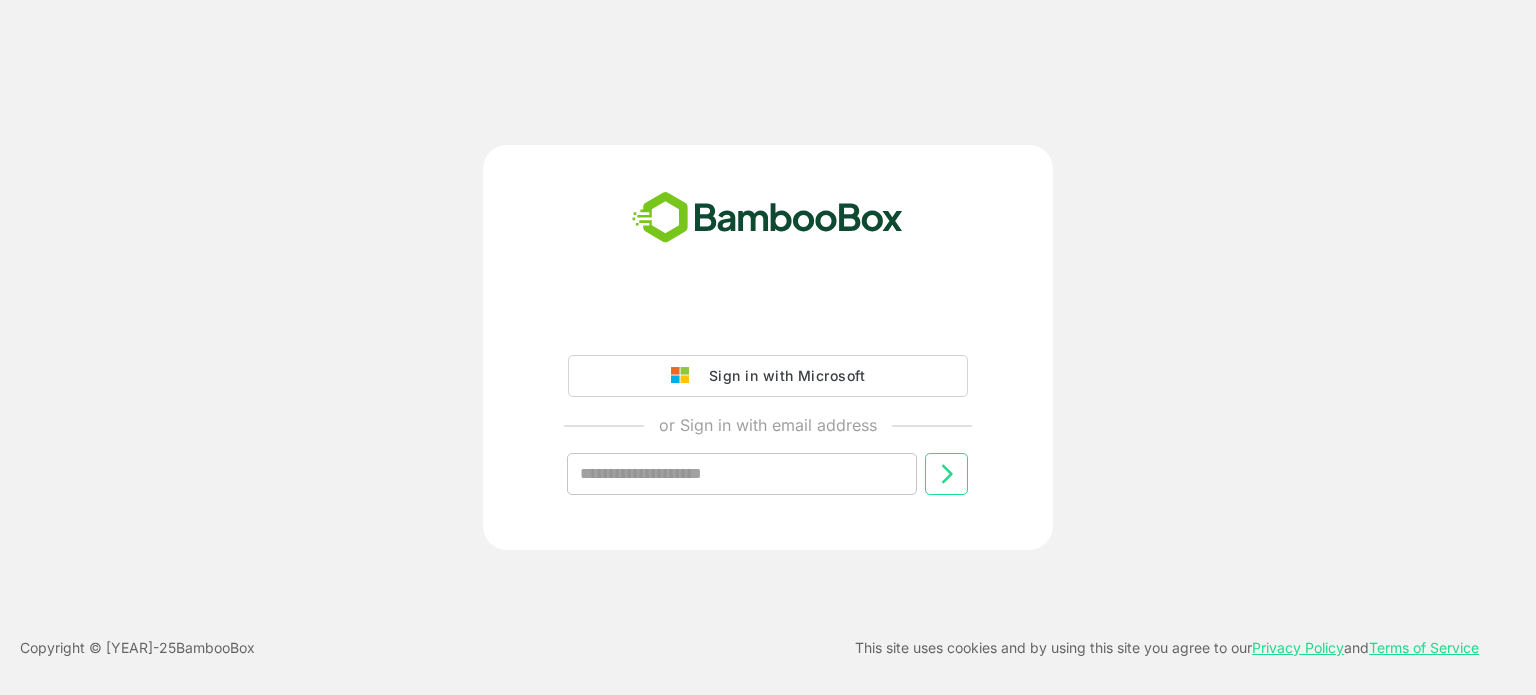 scroll, scrollTop: 0, scrollLeft: 0, axis: both 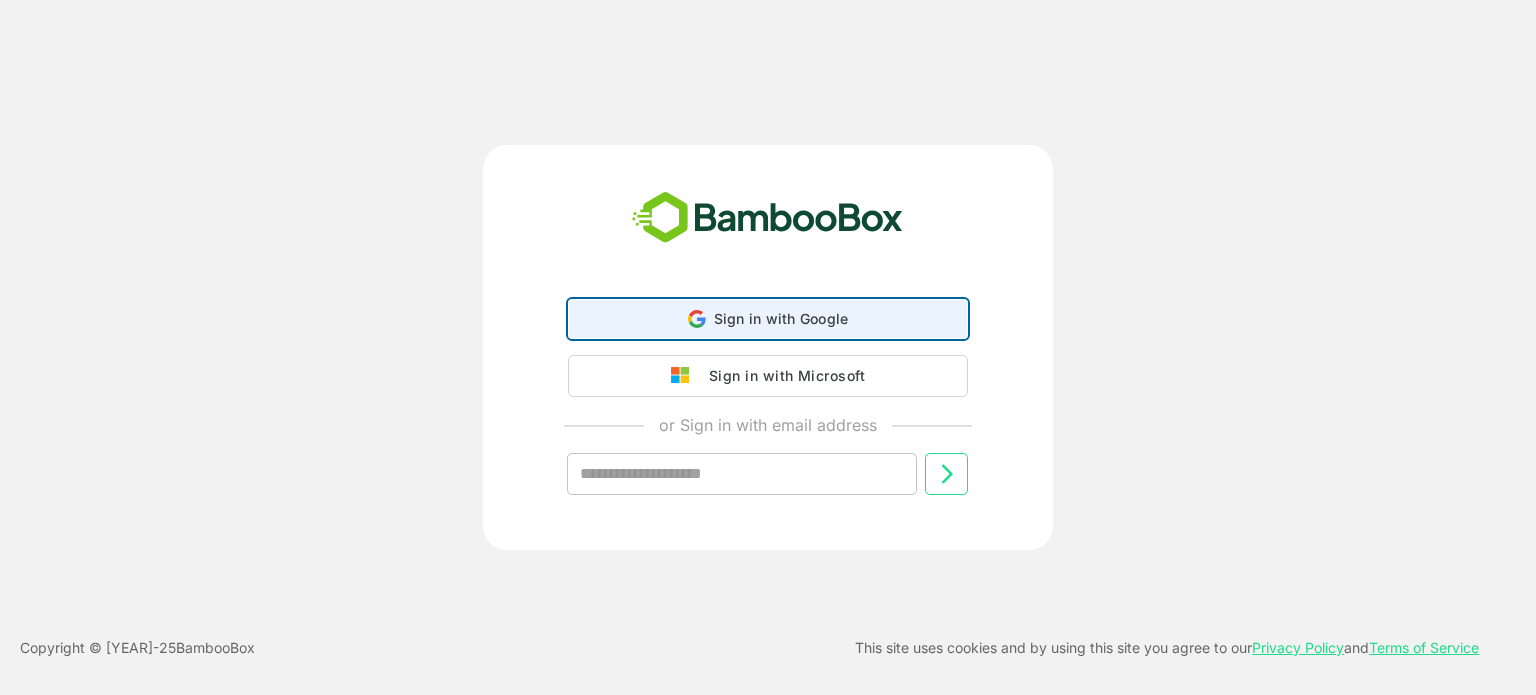 click on "Sign in with Google" at bounding box center [781, 318] 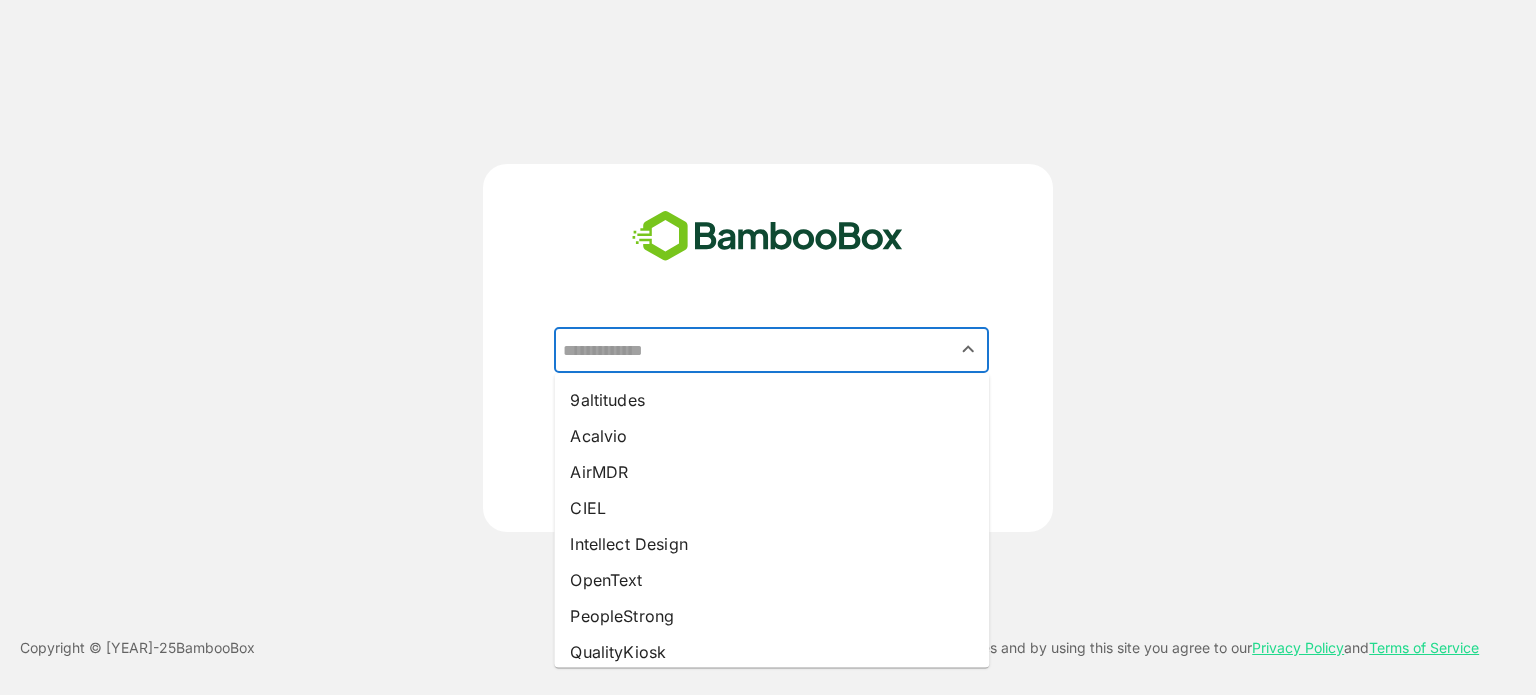 click at bounding box center [771, 350] 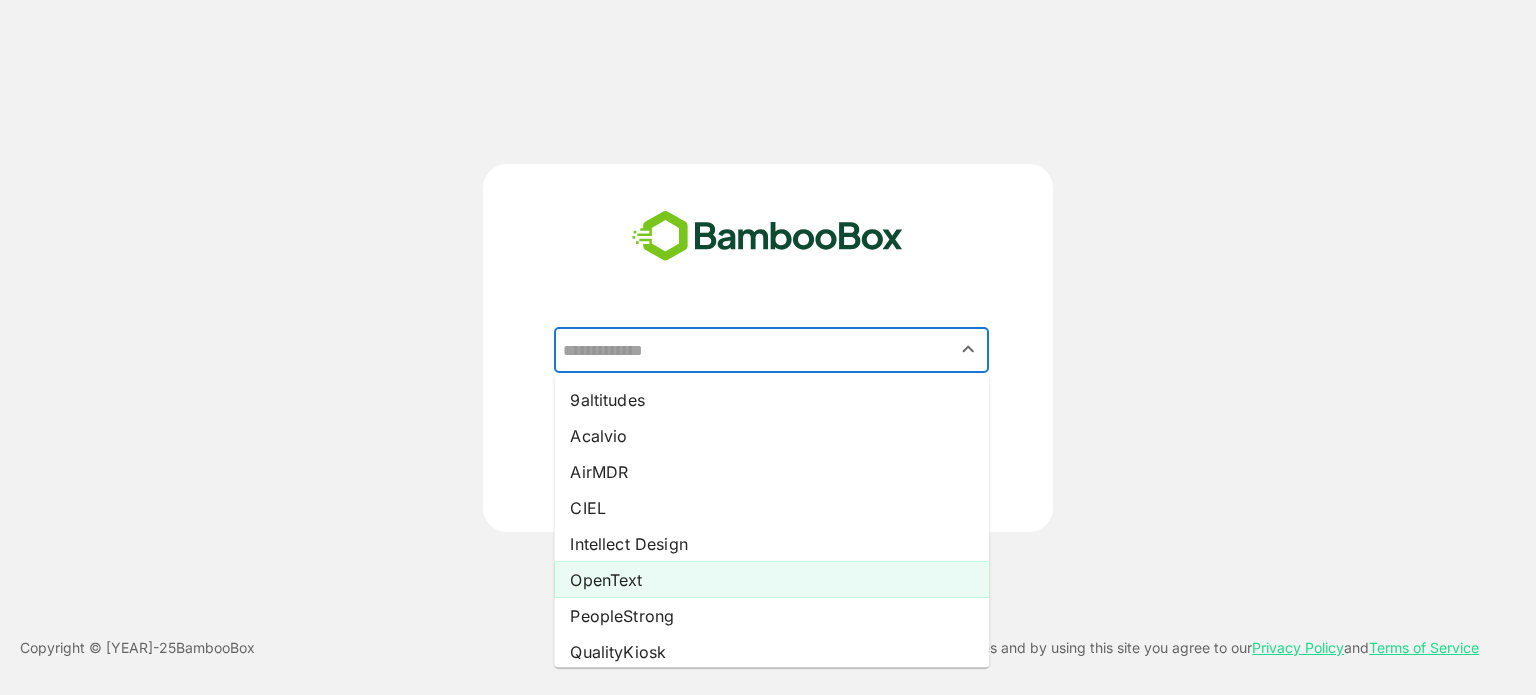 click on "OpenText" at bounding box center [771, 580] 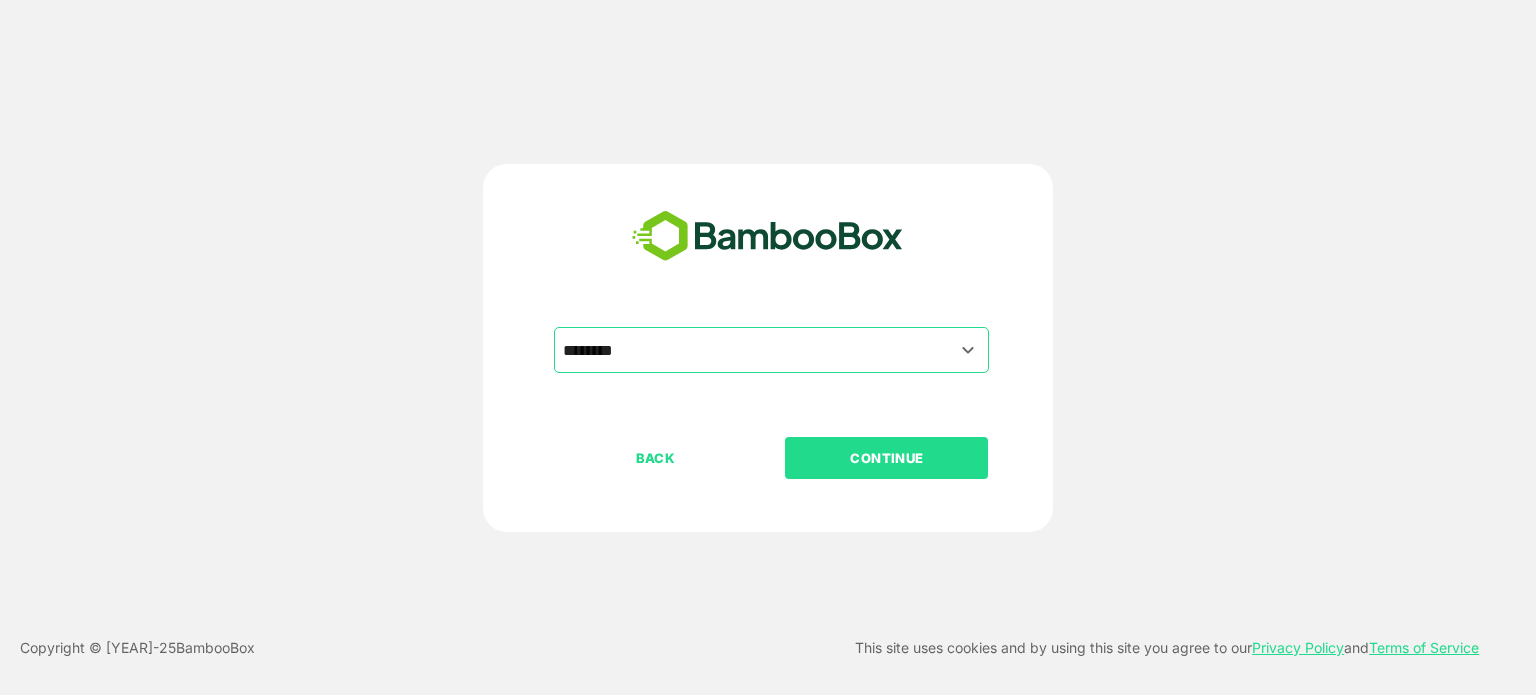click on "CONTINUE" at bounding box center (886, 458) 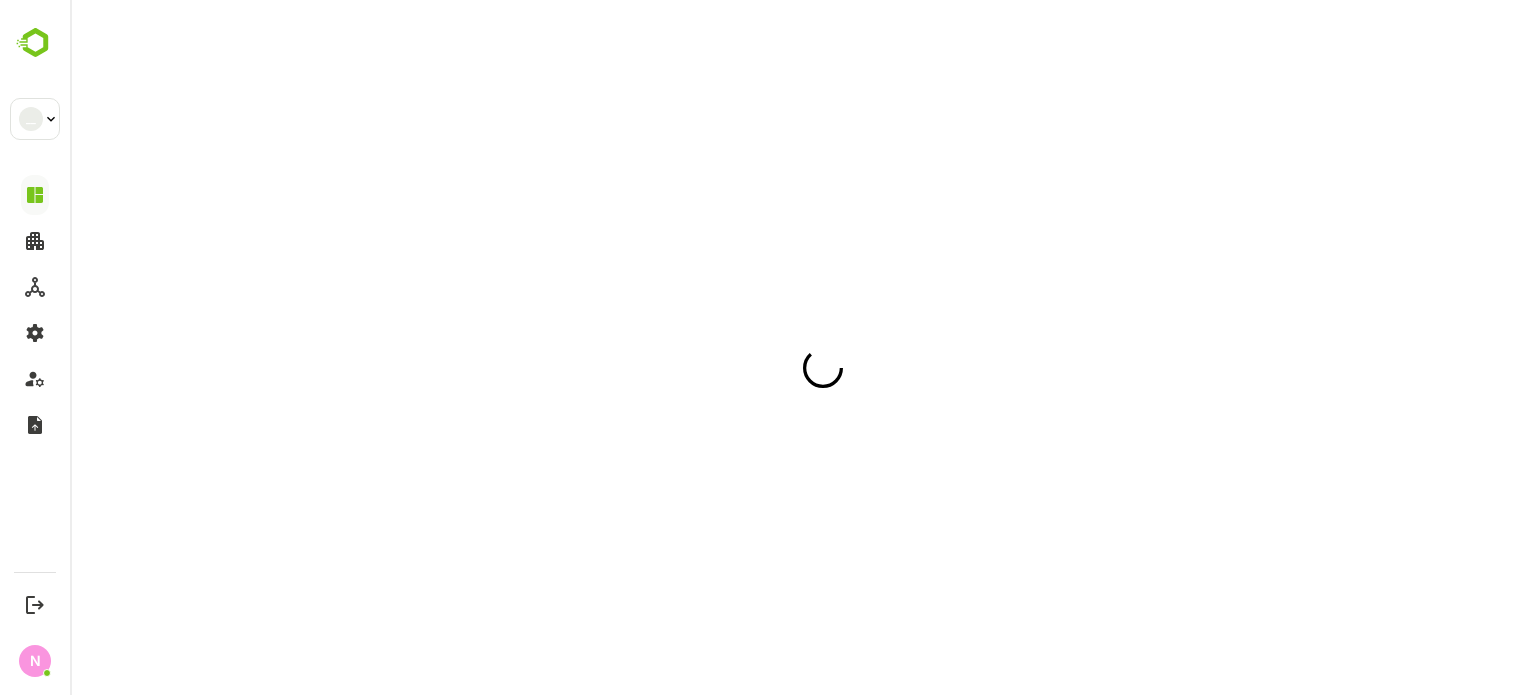 scroll, scrollTop: 0, scrollLeft: 0, axis: both 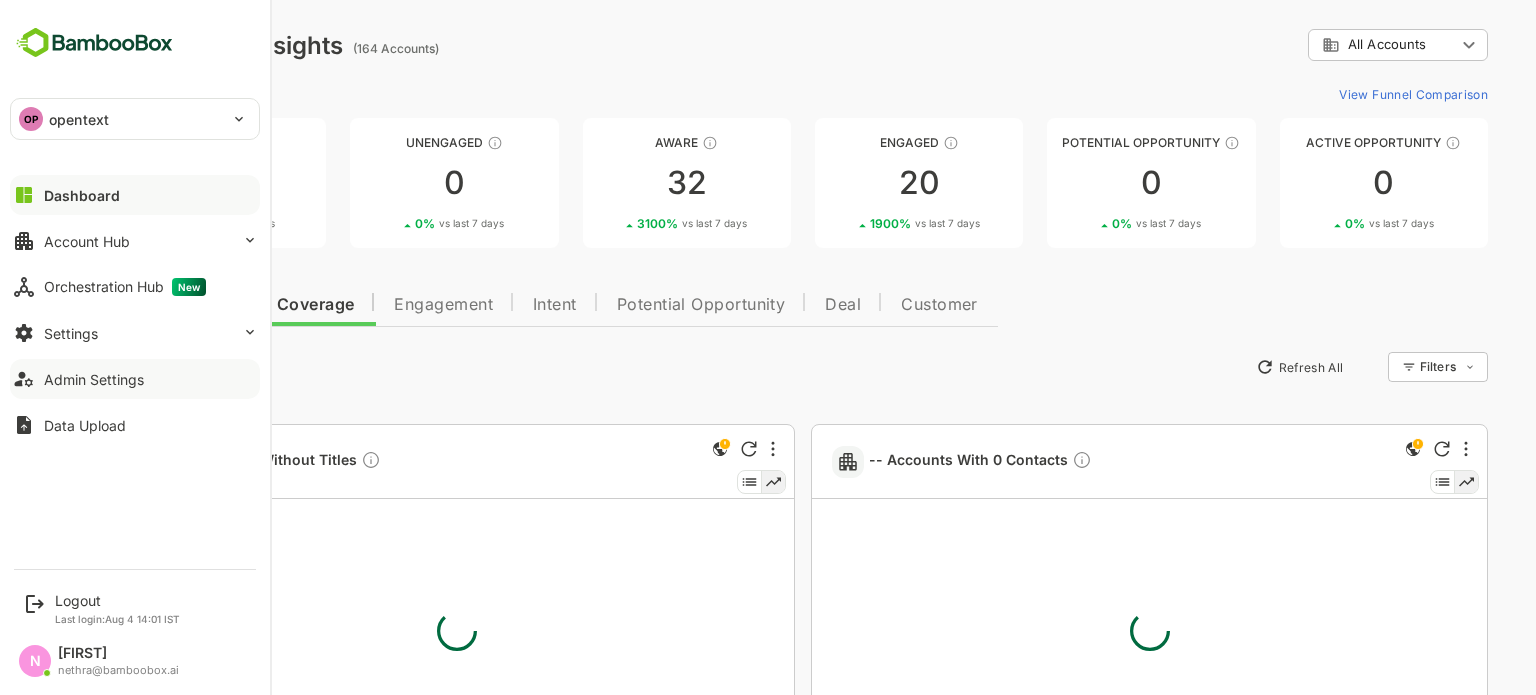 click on "Admin Settings" at bounding box center (94, 379) 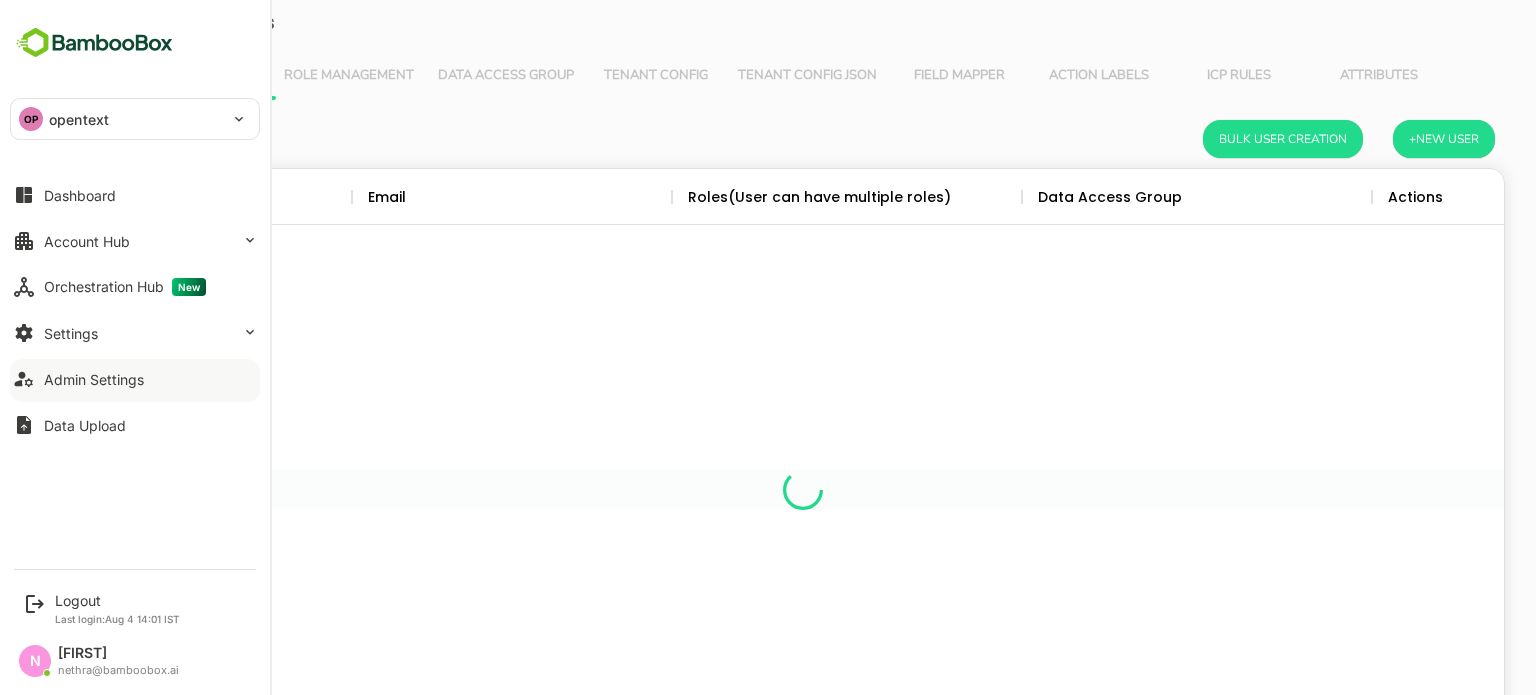 scroll, scrollTop: 0, scrollLeft: 0, axis: both 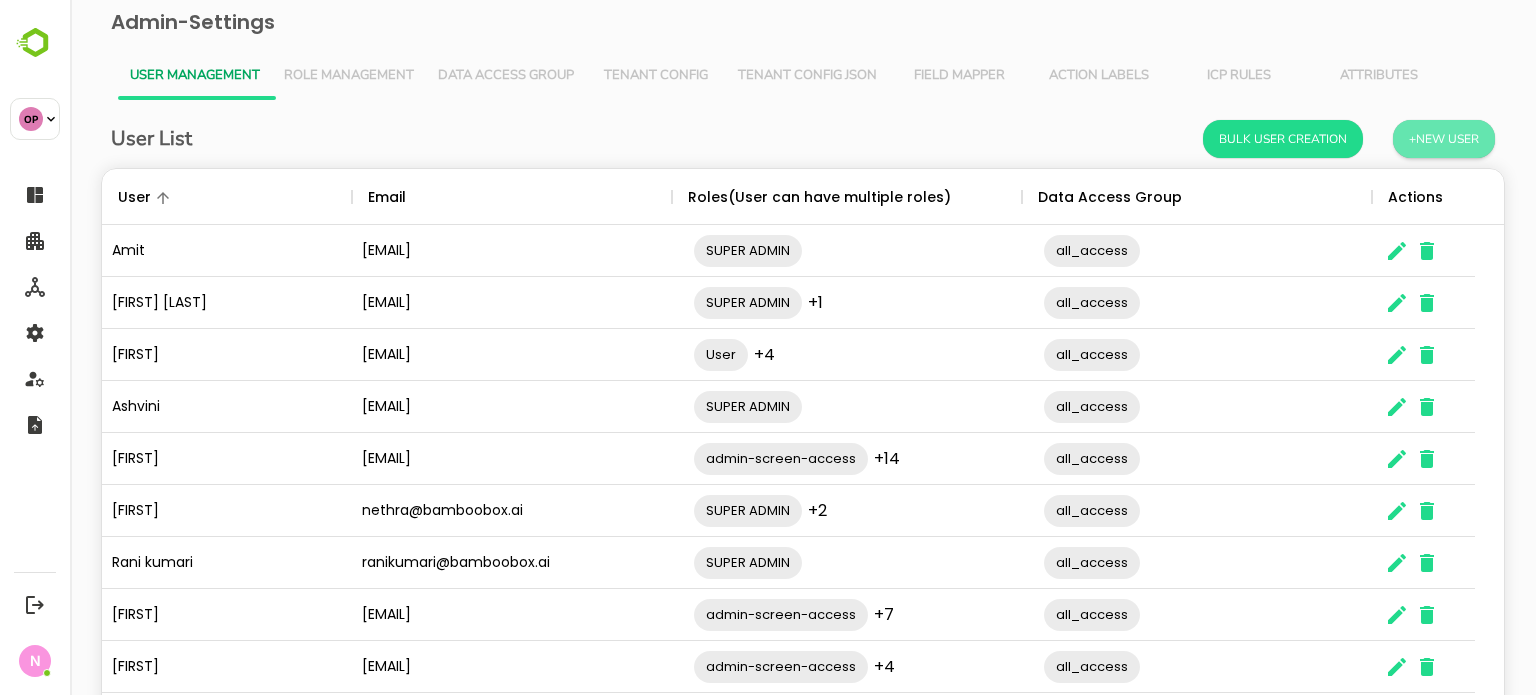 click on "+New User" at bounding box center [1444, 139] 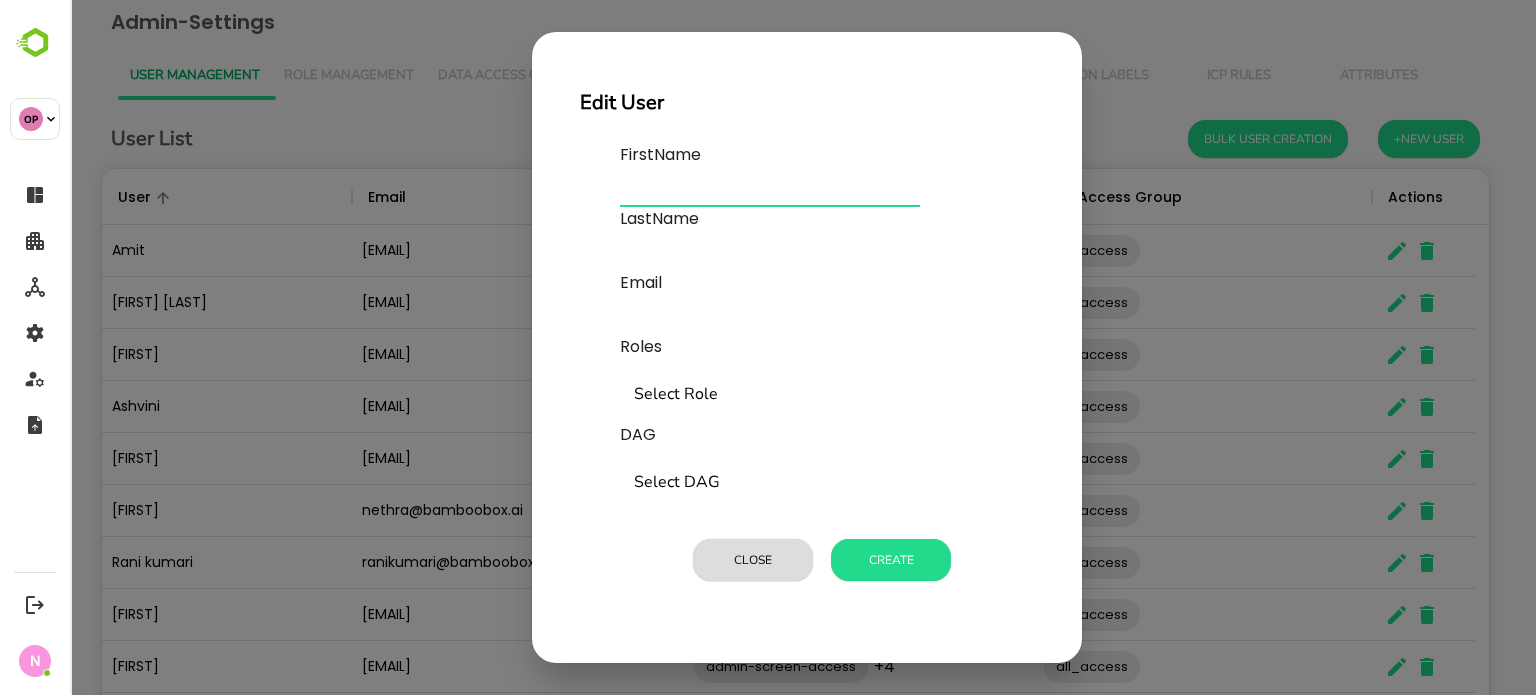 click at bounding box center (770, 191) 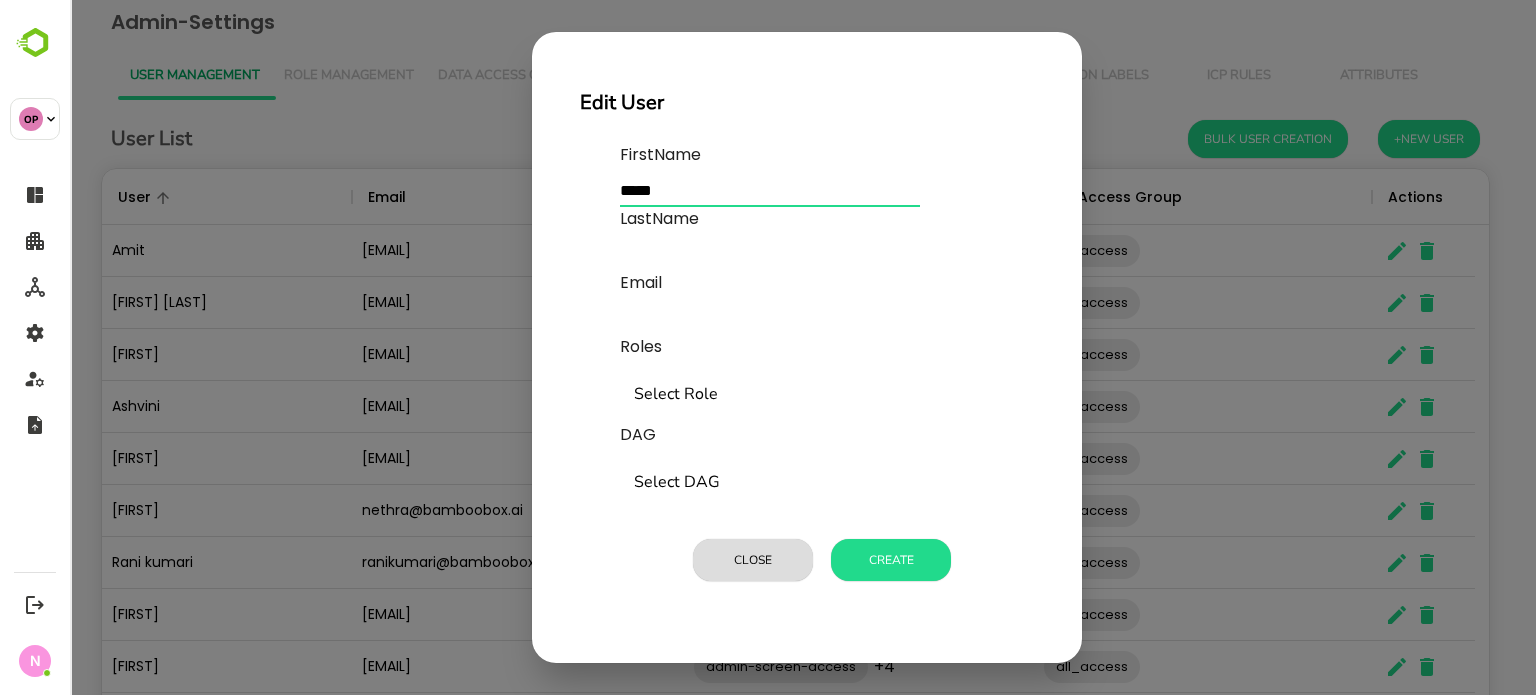 type on "*****" 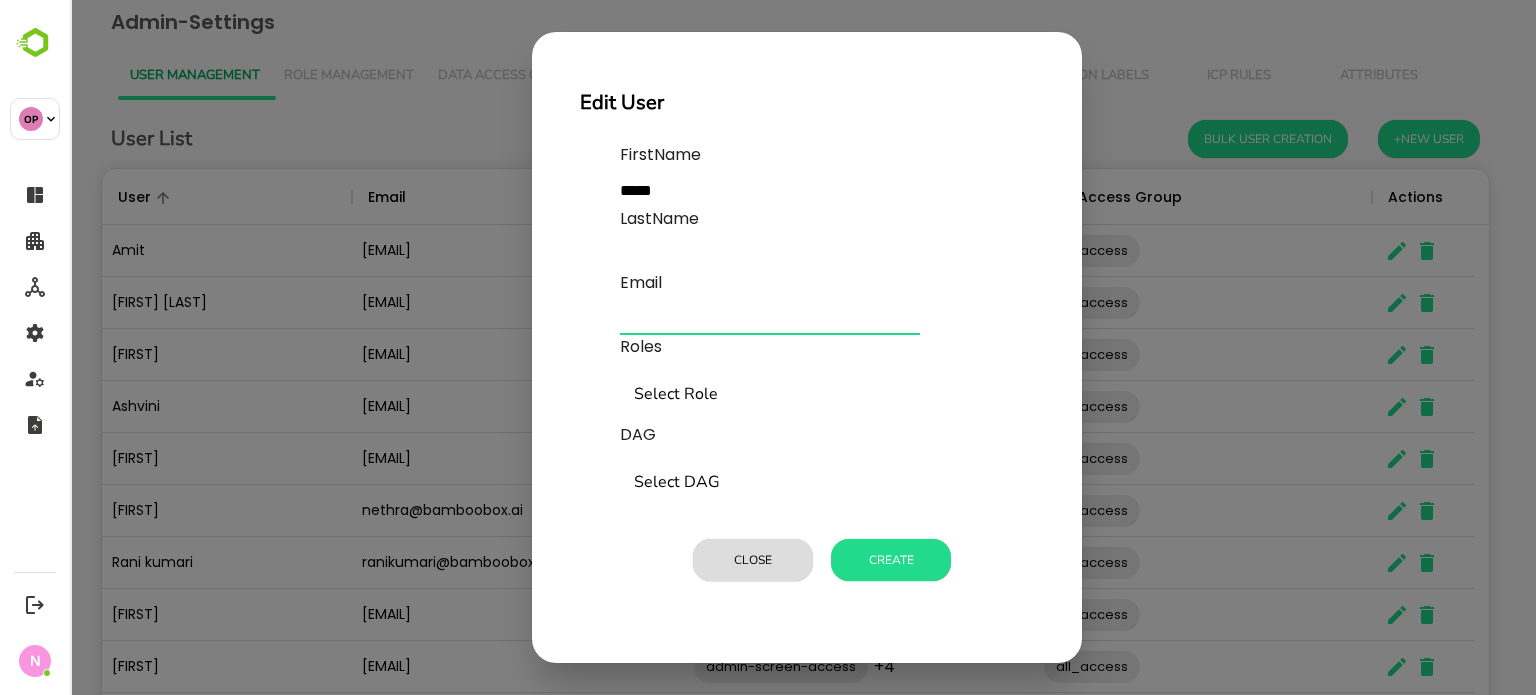 click at bounding box center [770, 319] 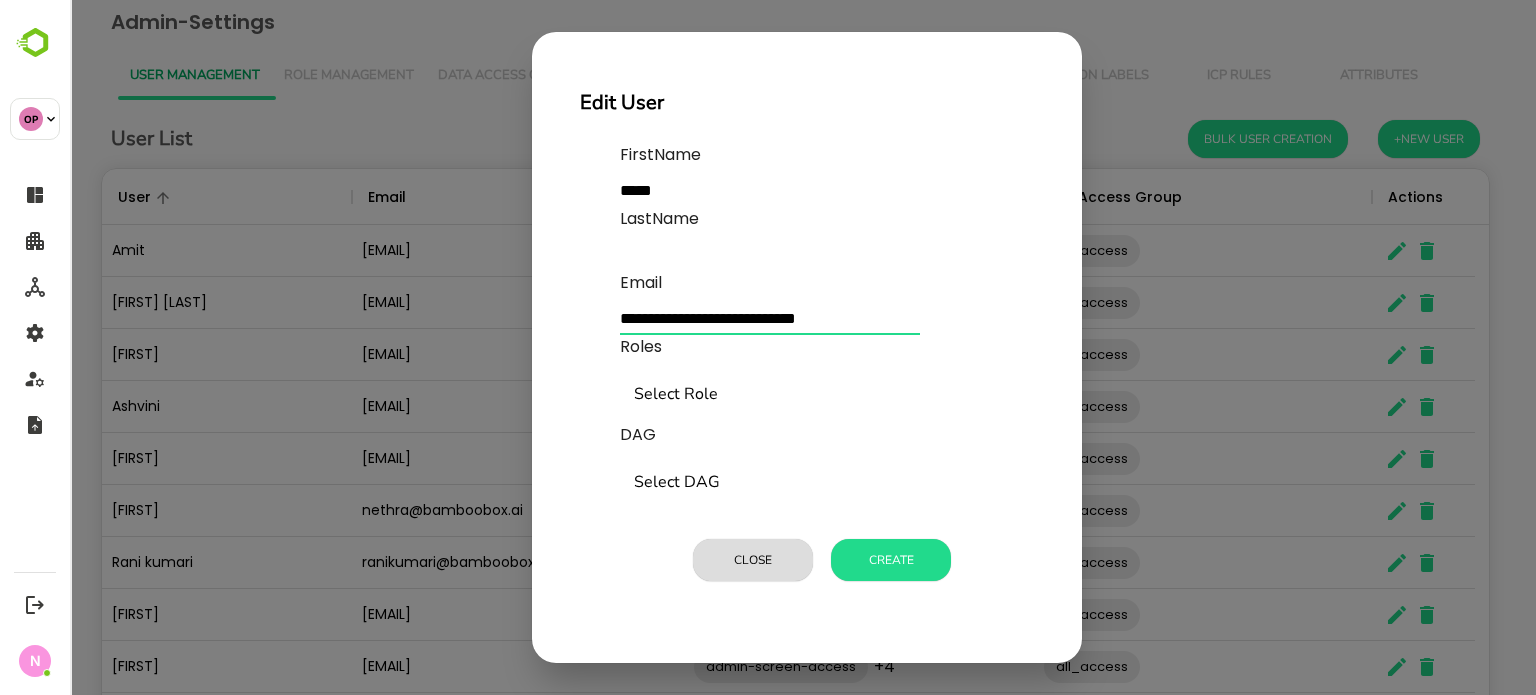 type on "**********" 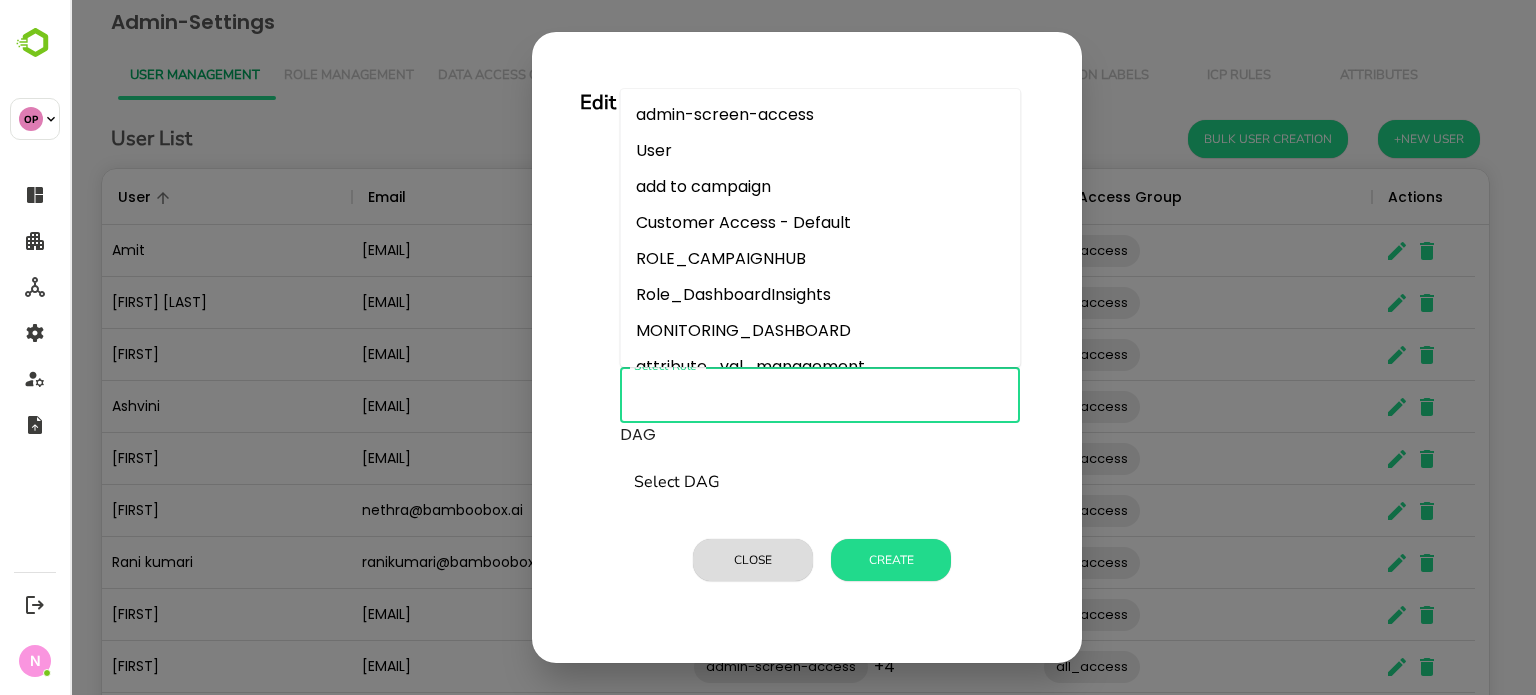 click on "Select Role" at bounding box center [820, 395] 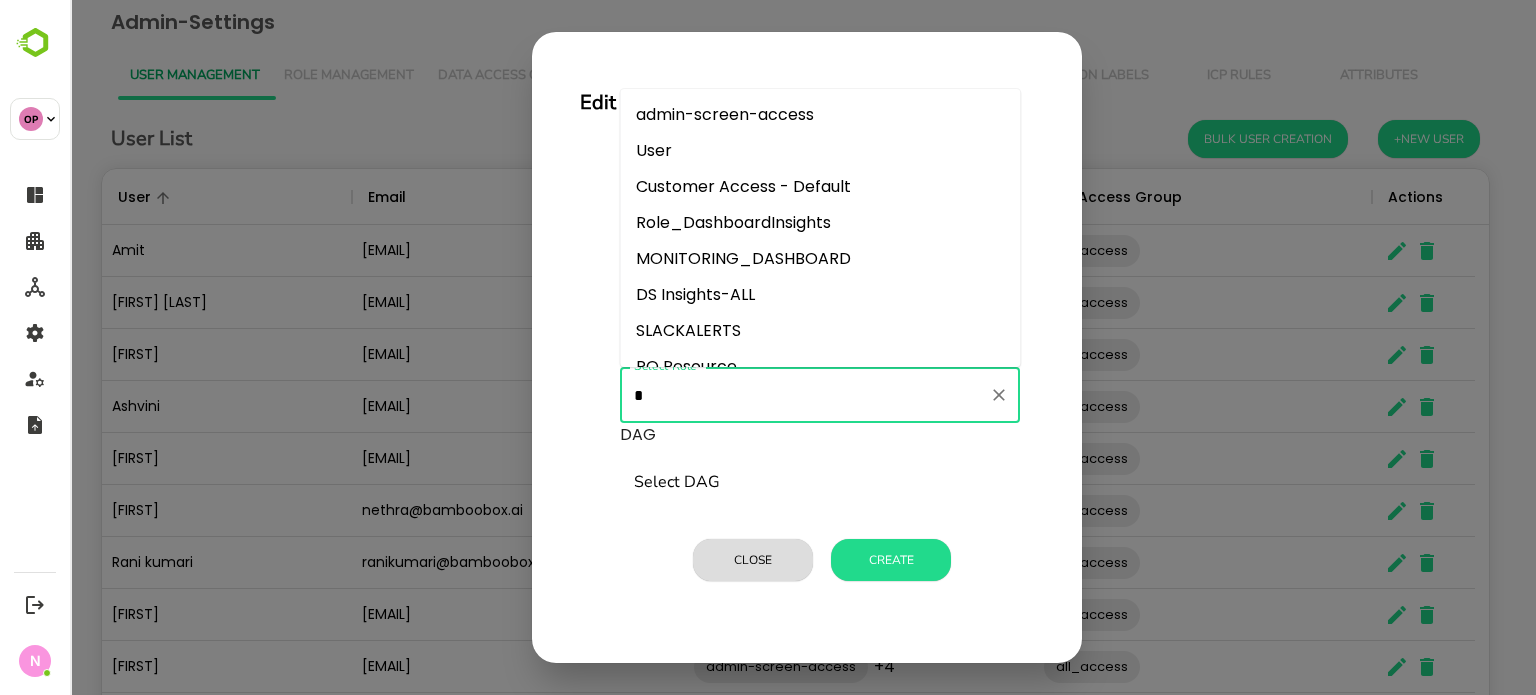 type on "**" 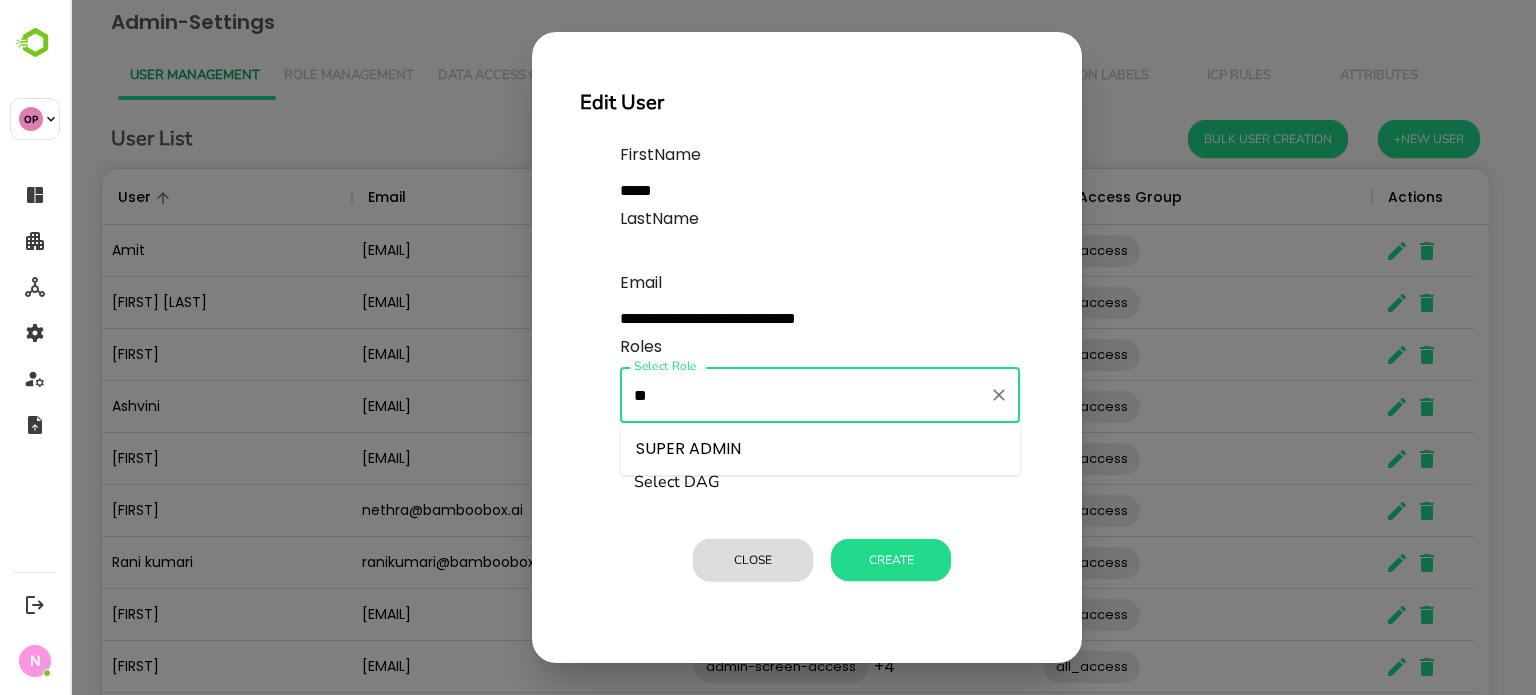 click on "SUPER ADMIN" at bounding box center (820, 449) 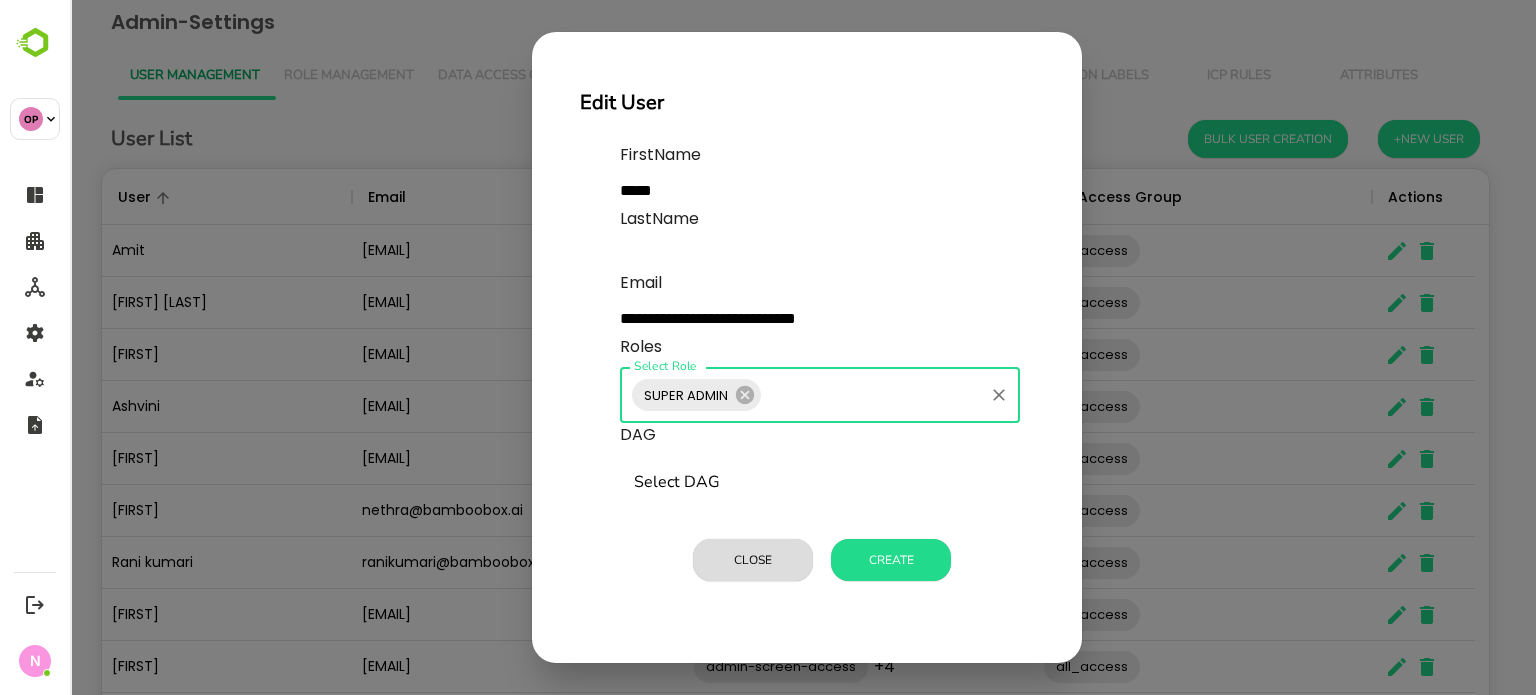 click on "Select DAG" at bounding box center [820, 483] 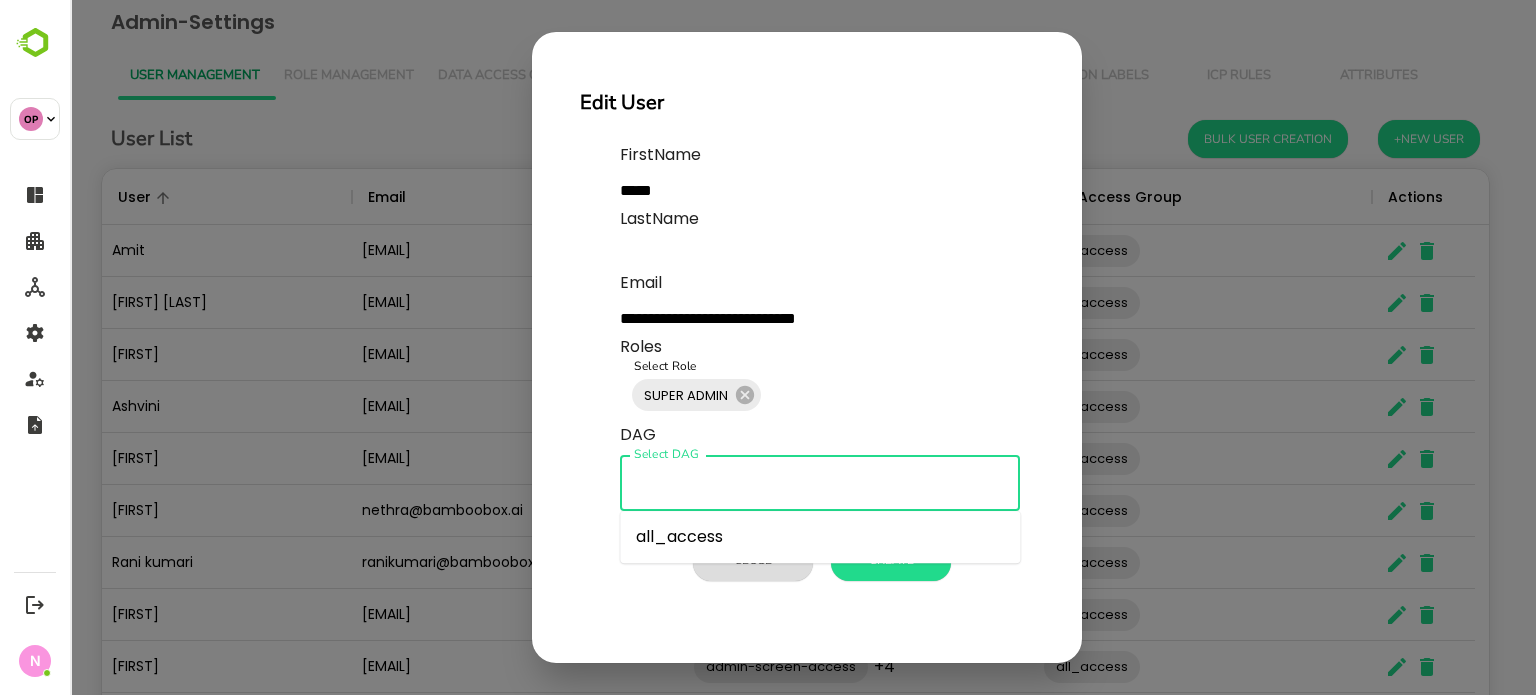 click on "all_access" at bounding box center [820, 537] 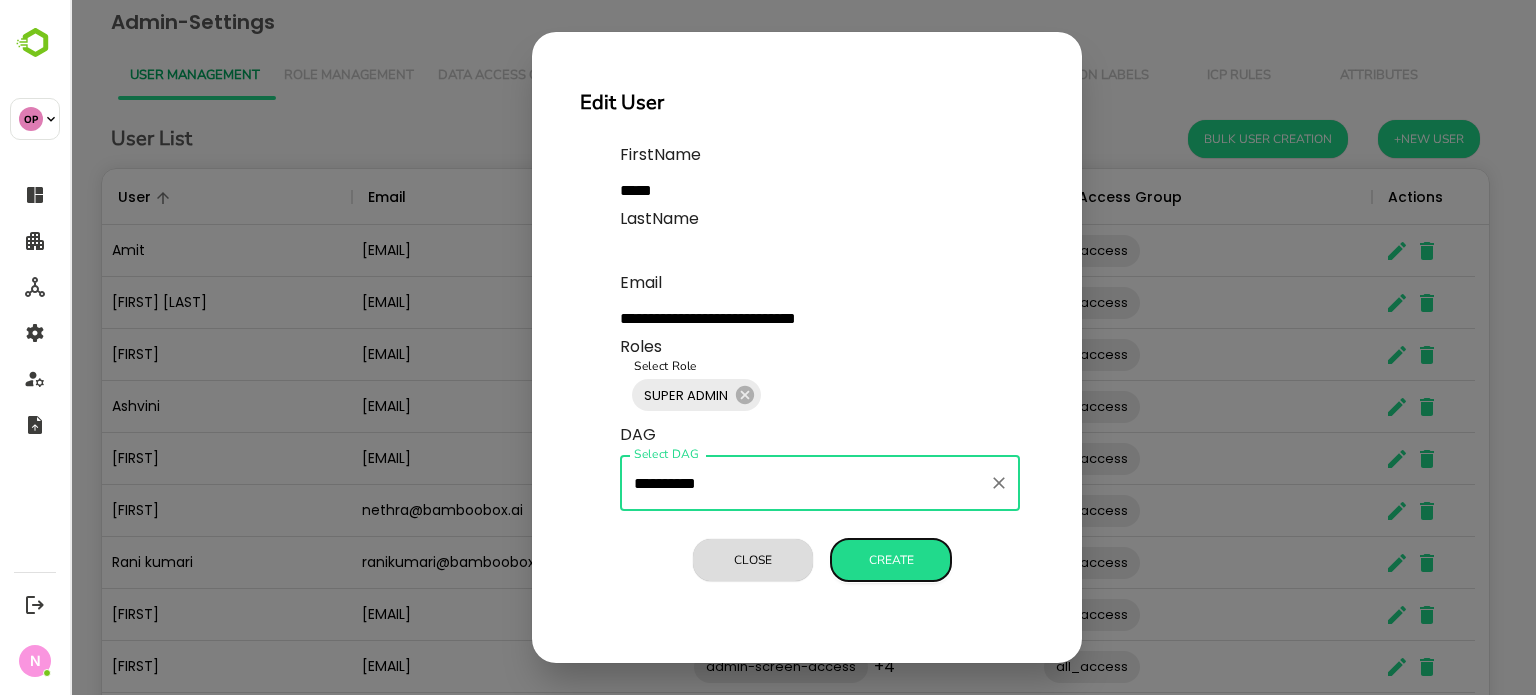 click on "Create" at bounding box center (891, 560) 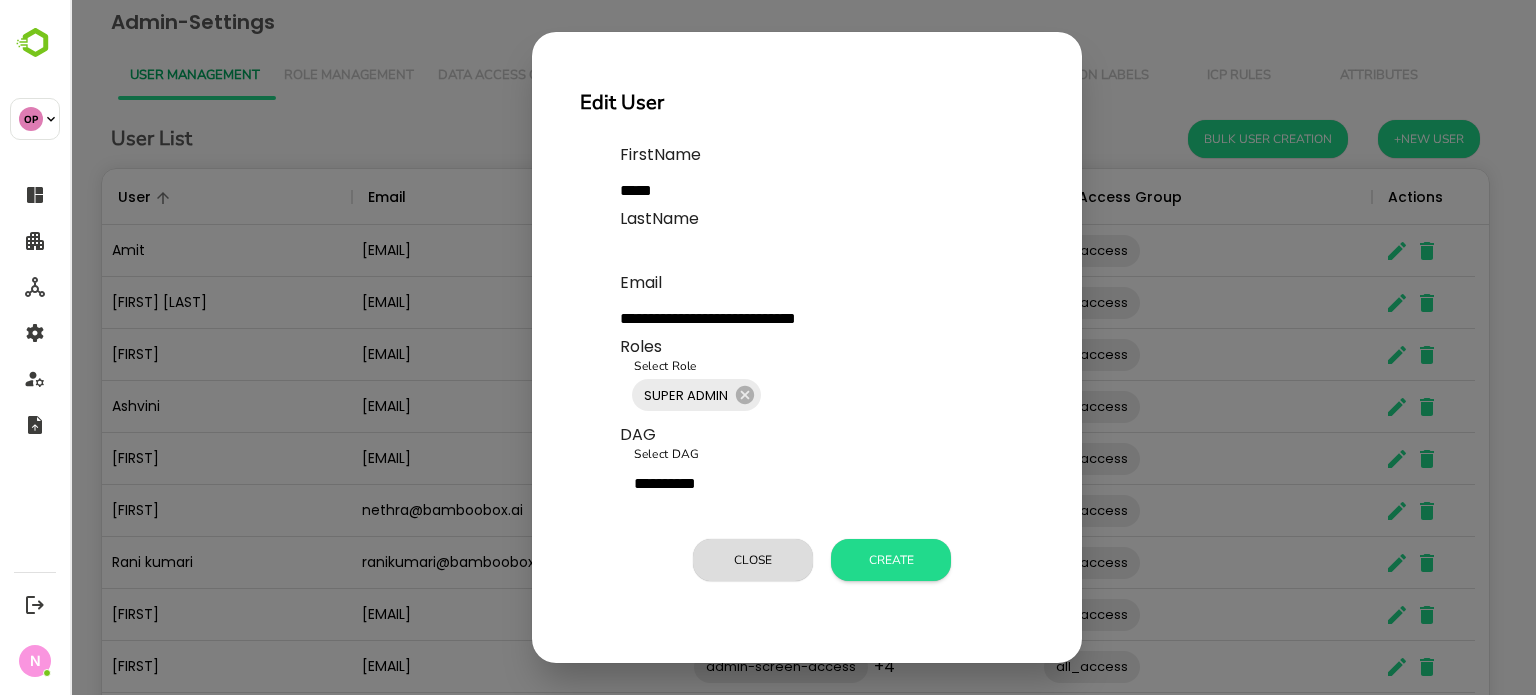 type 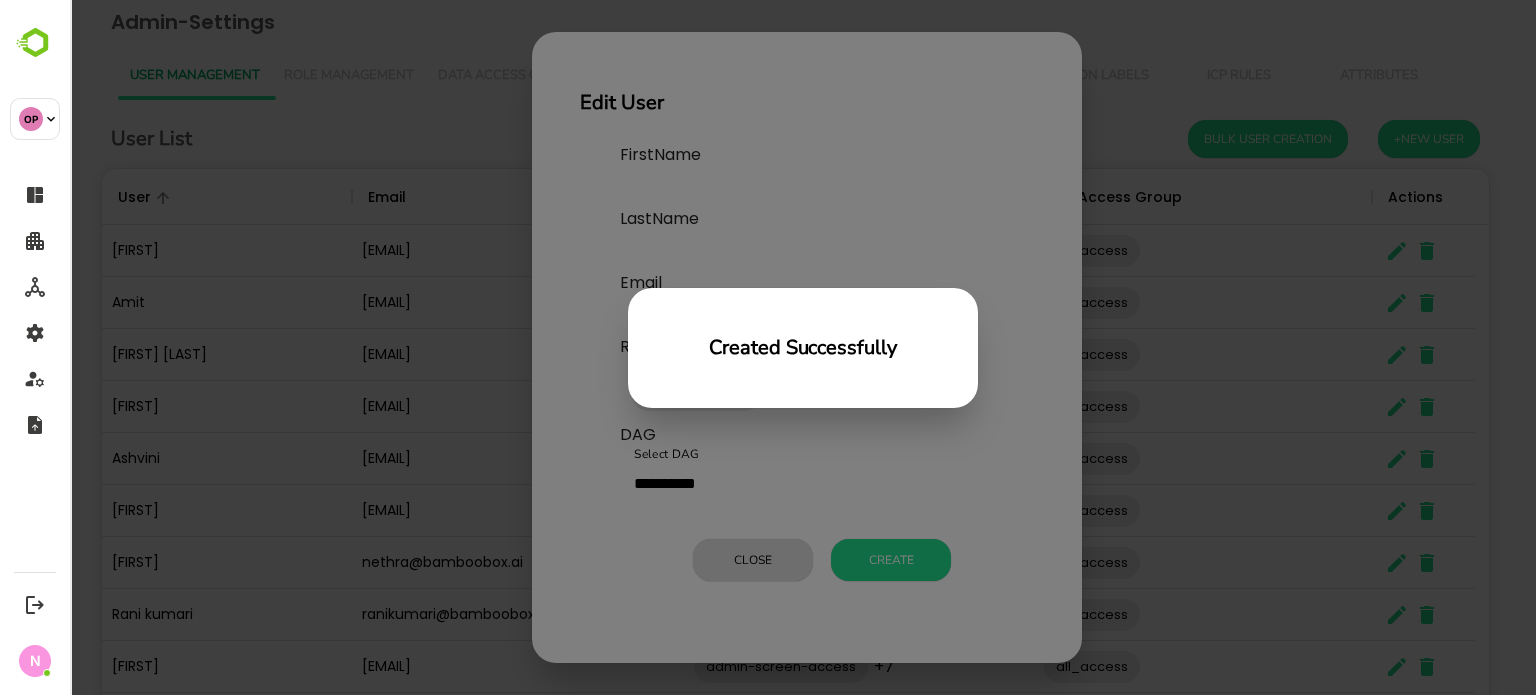 click on "Created Successfully" at bounding box center (803, 347) 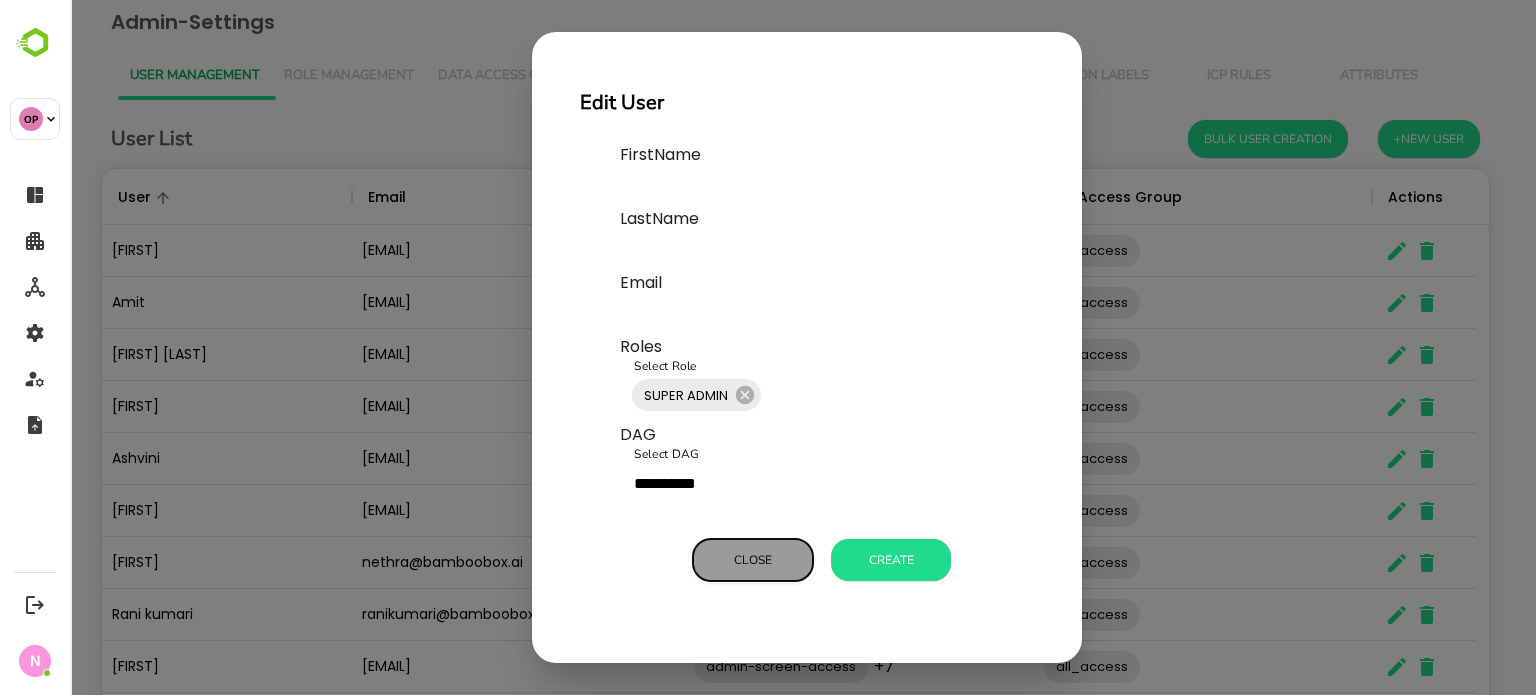 click on "Close" at bounding box center [753, 560] 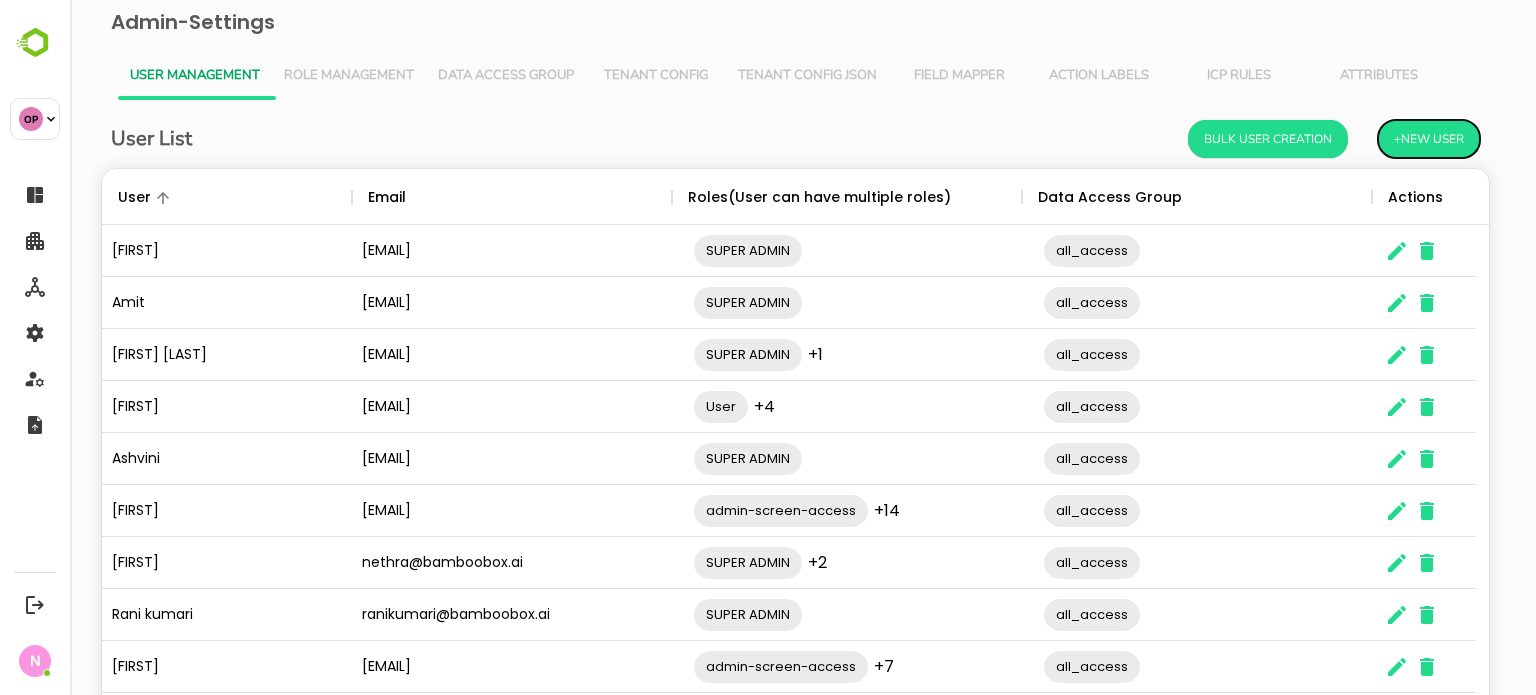 scroll, scrollTop: 16, scrollLeft: 16, axis: both 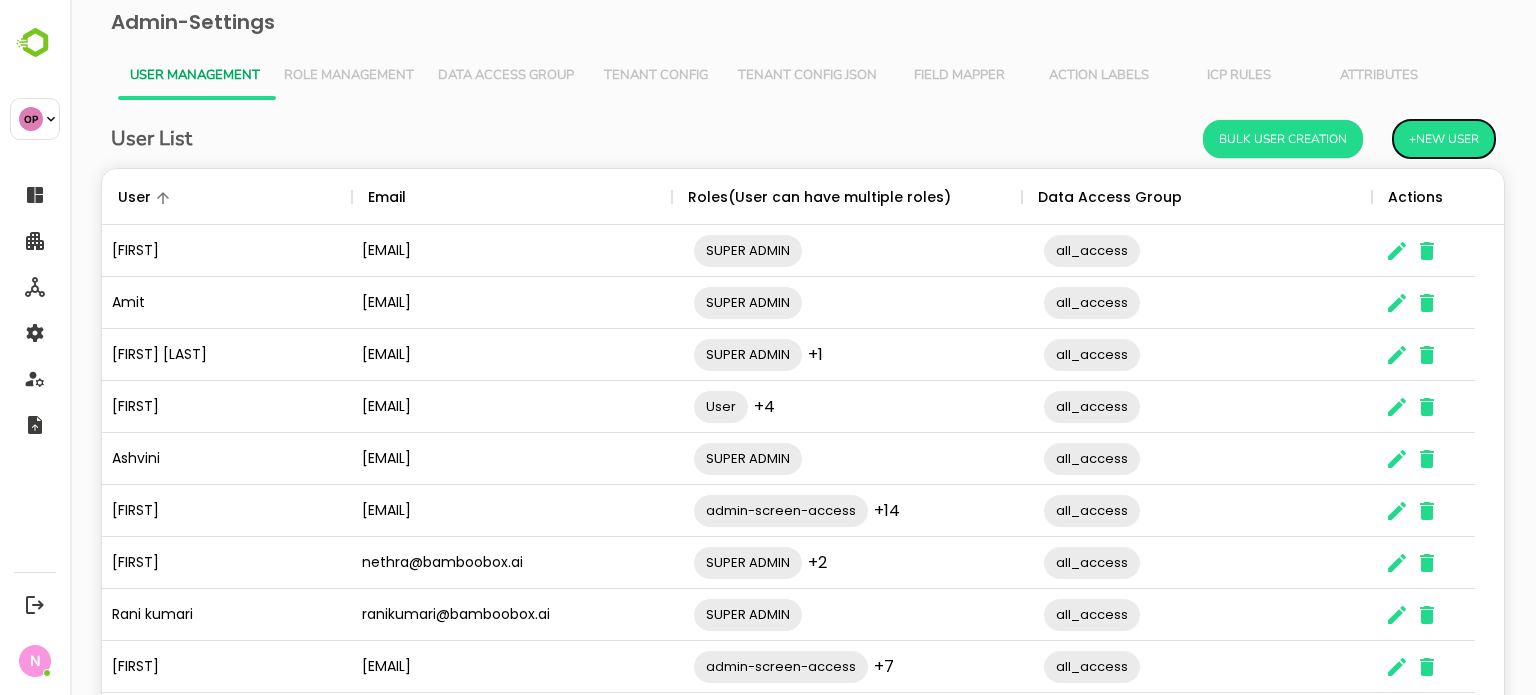 type 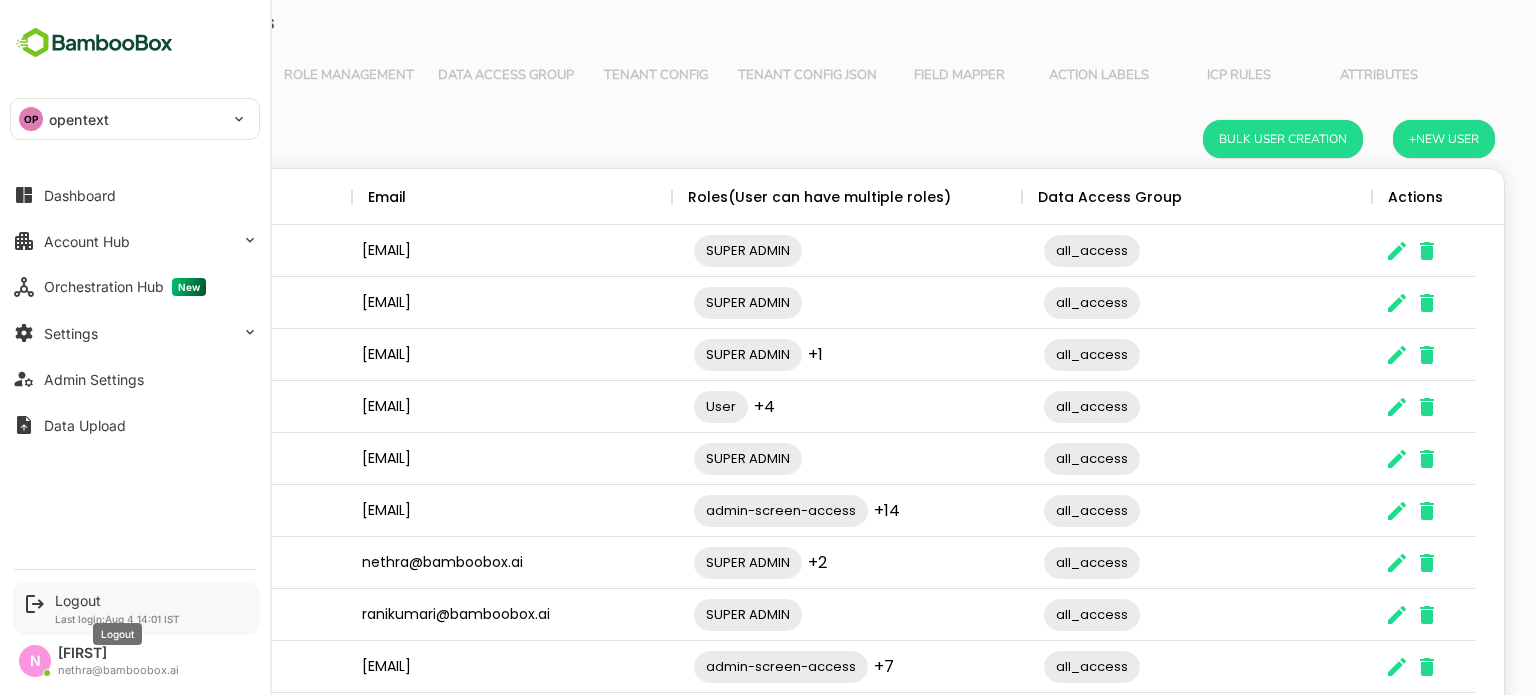 click on "Logout" at bounding box center [117, 600] 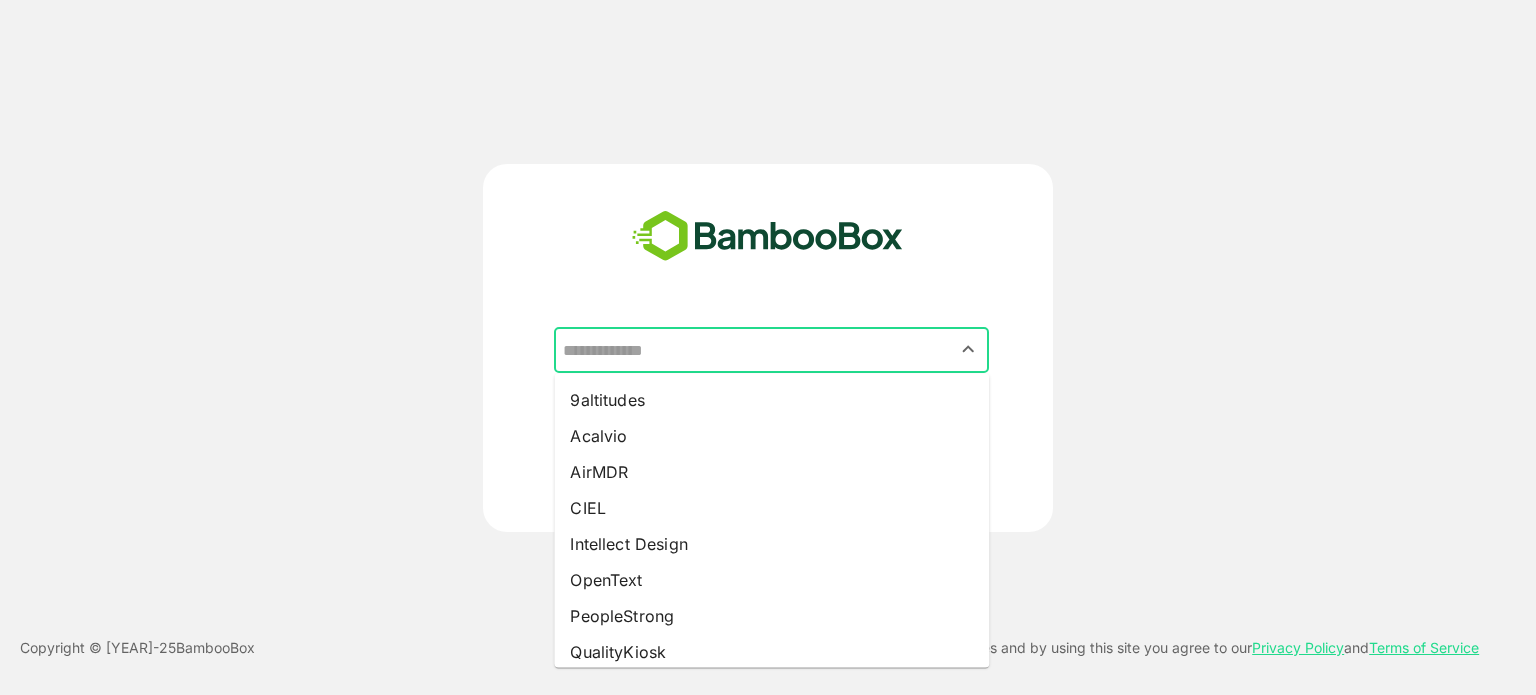 click at bounding box center [771, 350] 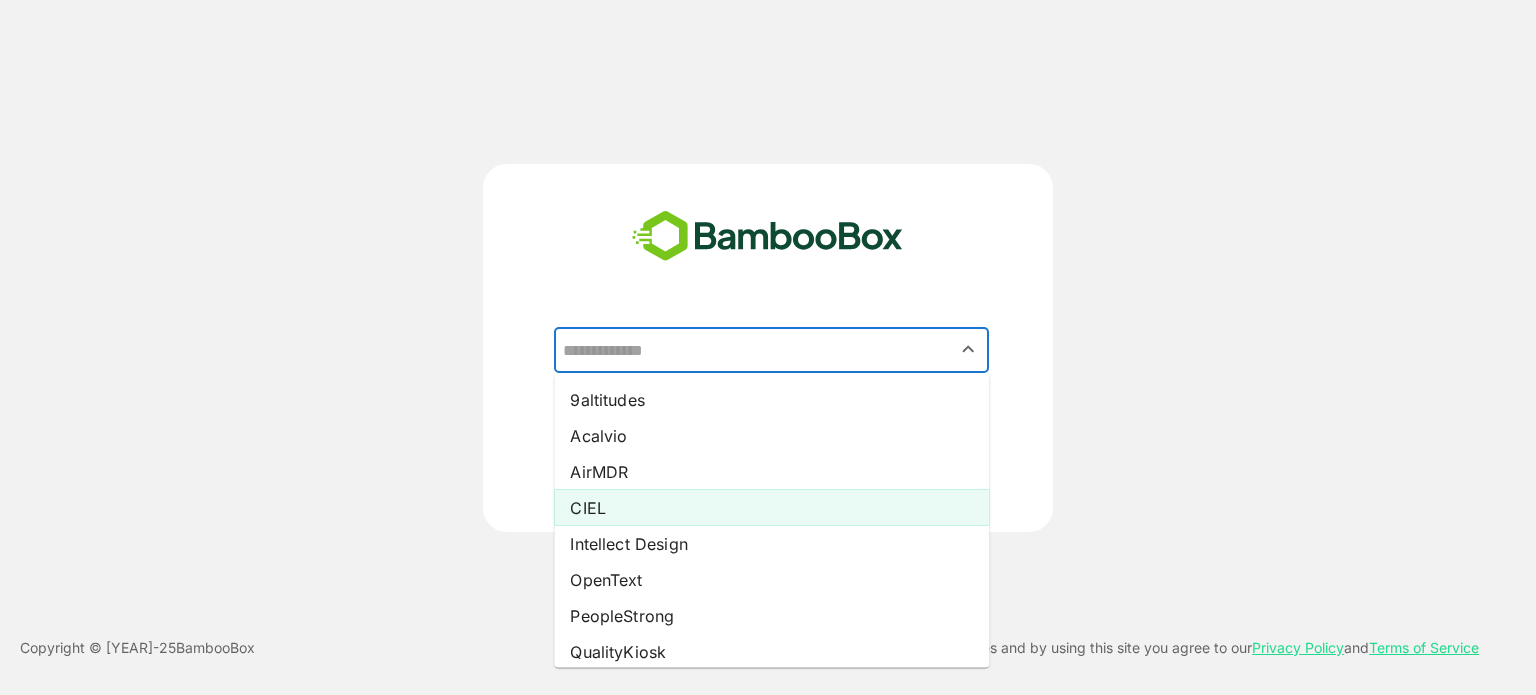 scroll, scrollTop: 45, scrollLeft: 0, axis: vertical 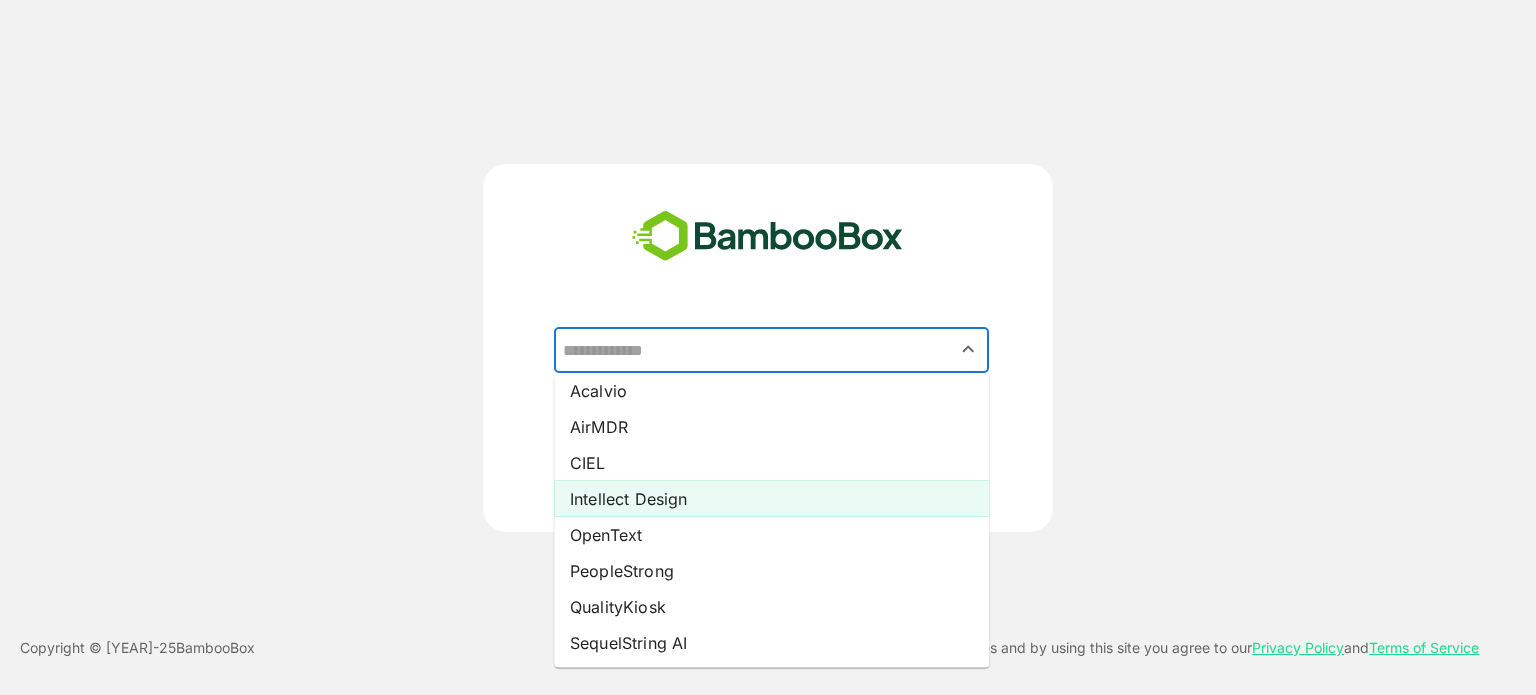 click on "Intellect Design" at bounding box center (771, 499) 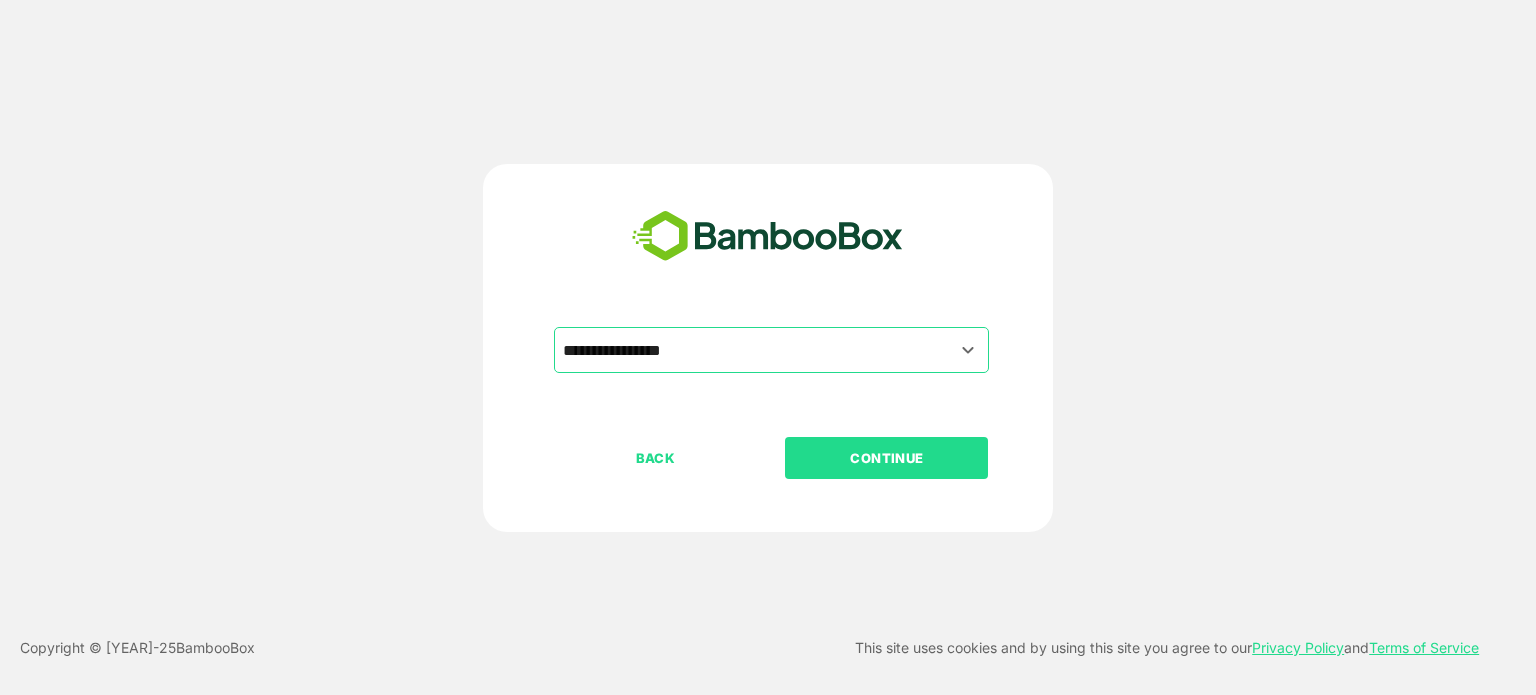 click on "CONTINUE" at bounding box center [887, 458] 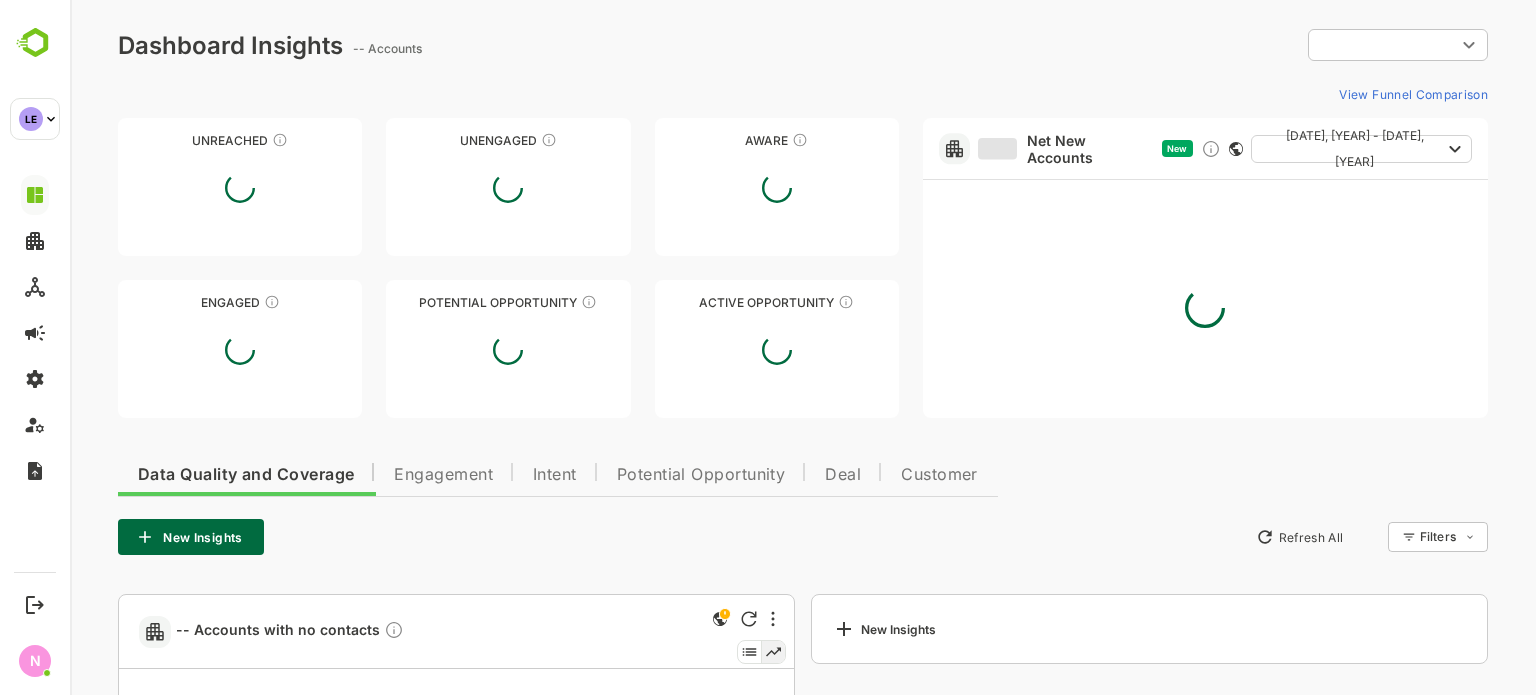 type on "**********" 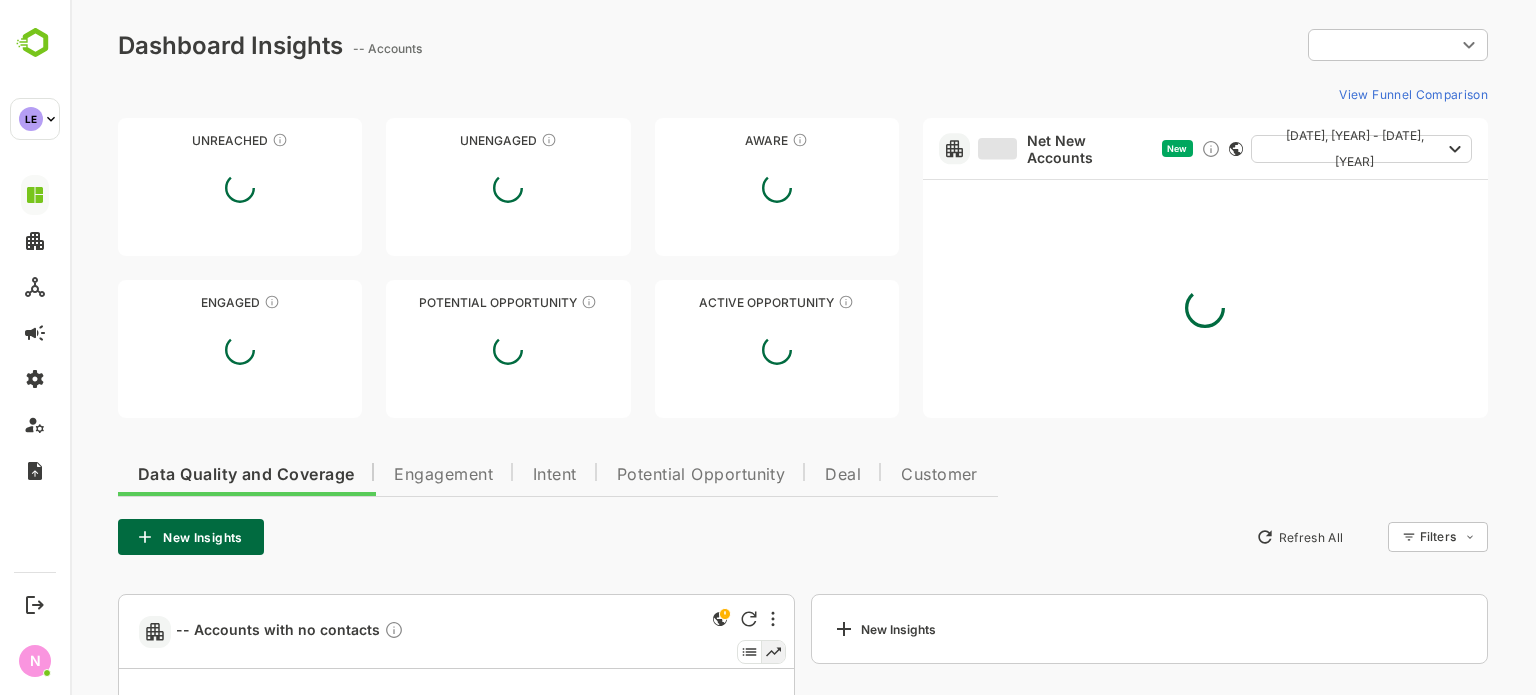 scroll, scrollTop: 0, scrollLeft: 0, axis: both 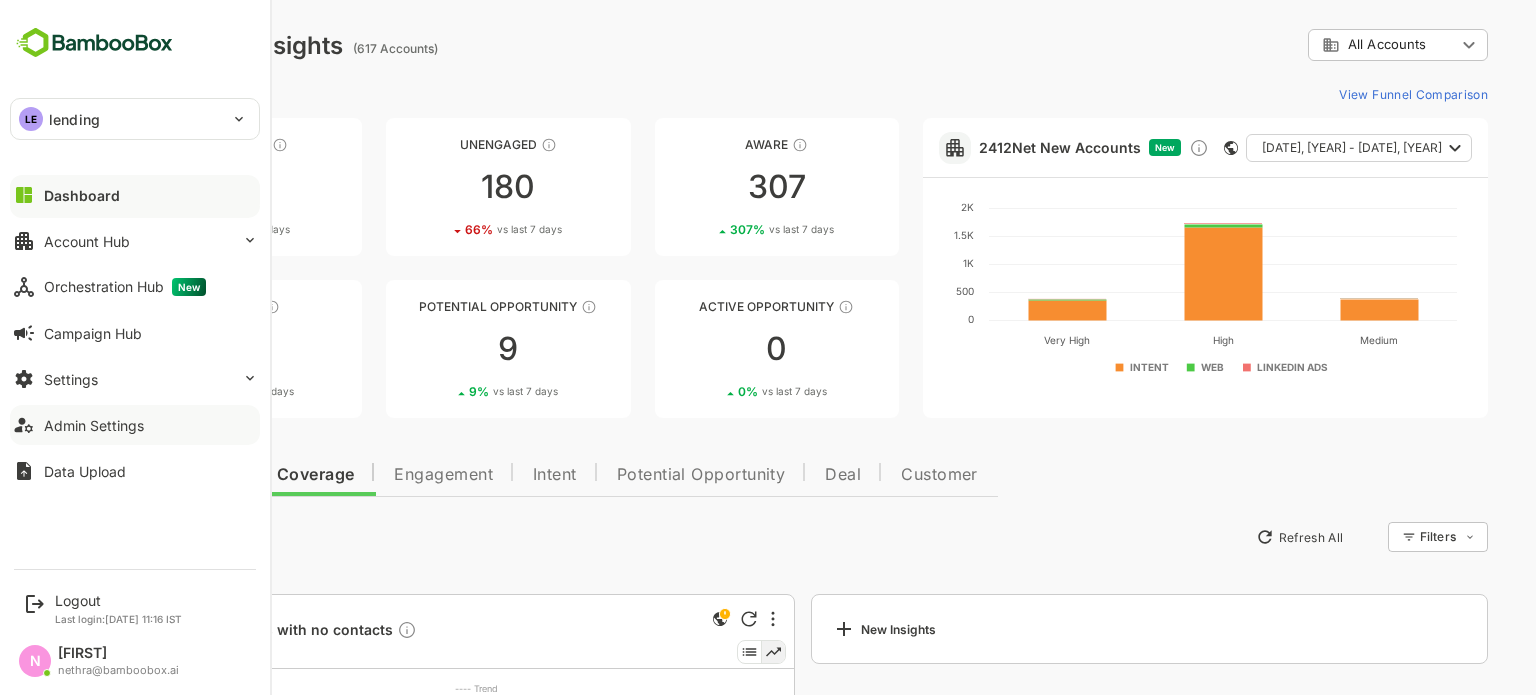 click on "Admin Settings" at bounding box center (94, 425) 